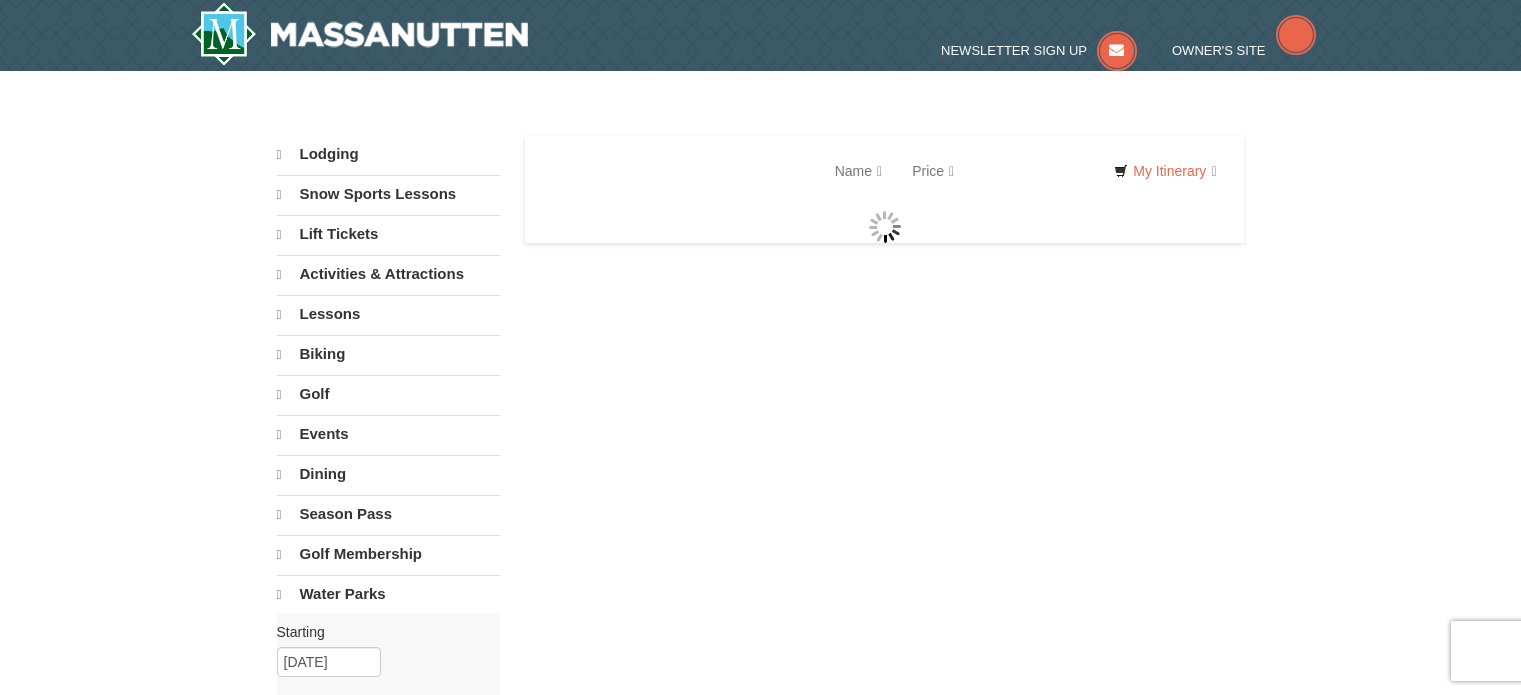 scroll, scrollTop: 0, scrollLeft: 0, axis: both 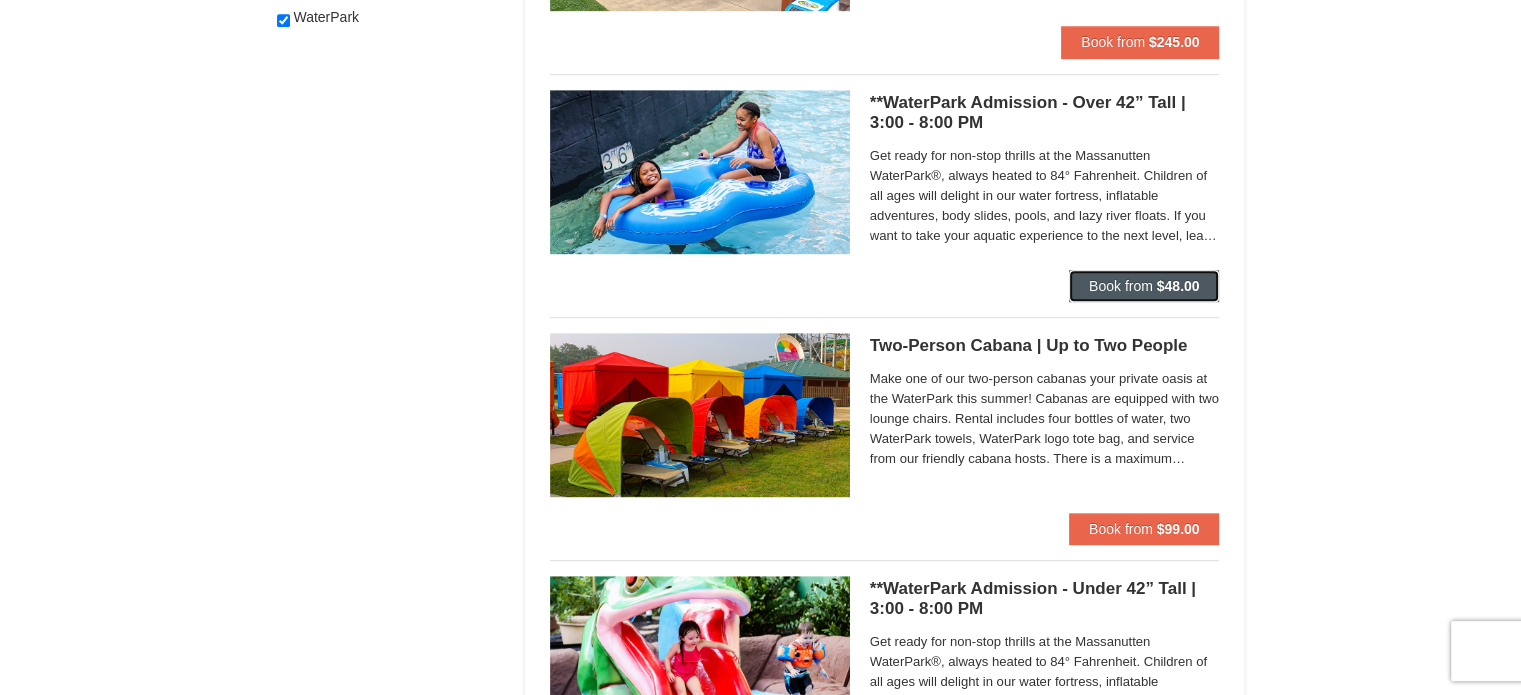 click on "Book from   $48.00" at bounding box center (1144, 286) 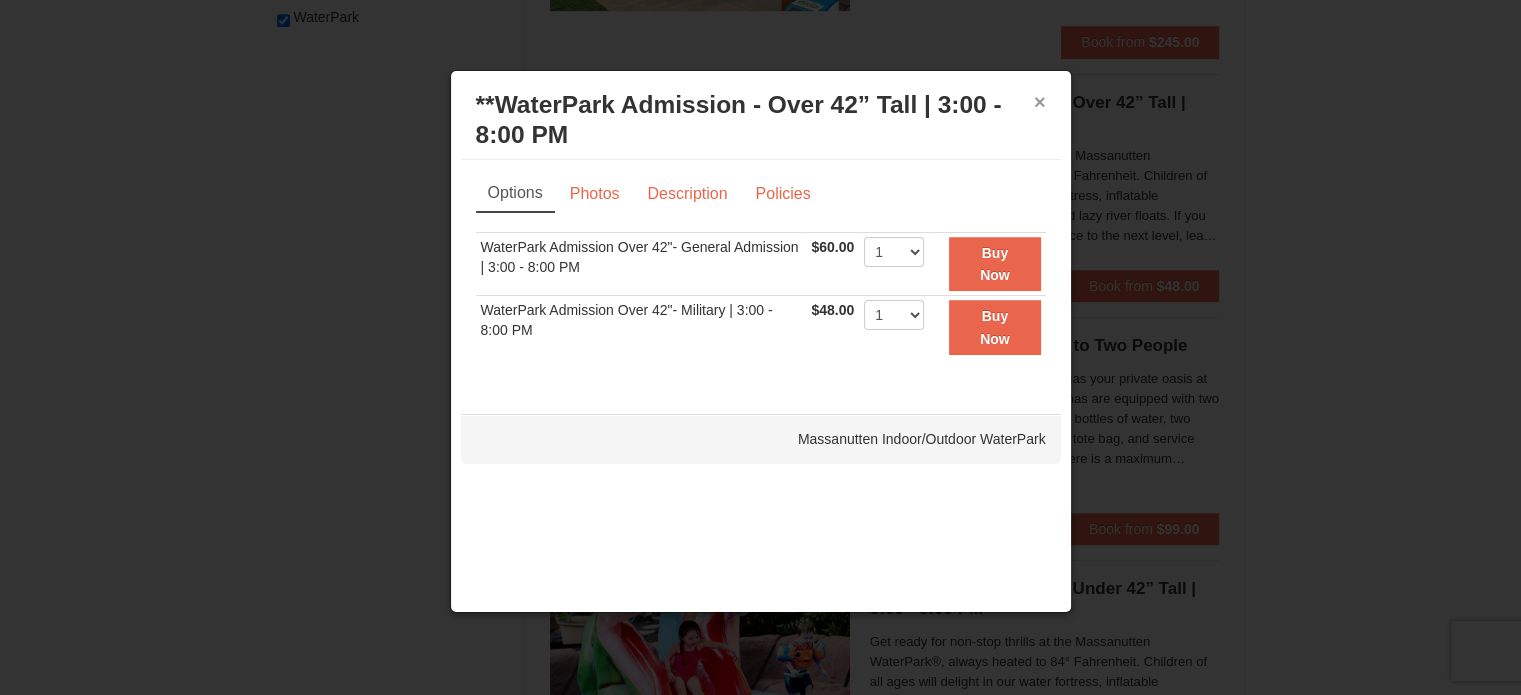 click on "×" at bounding box center [1040, 102] 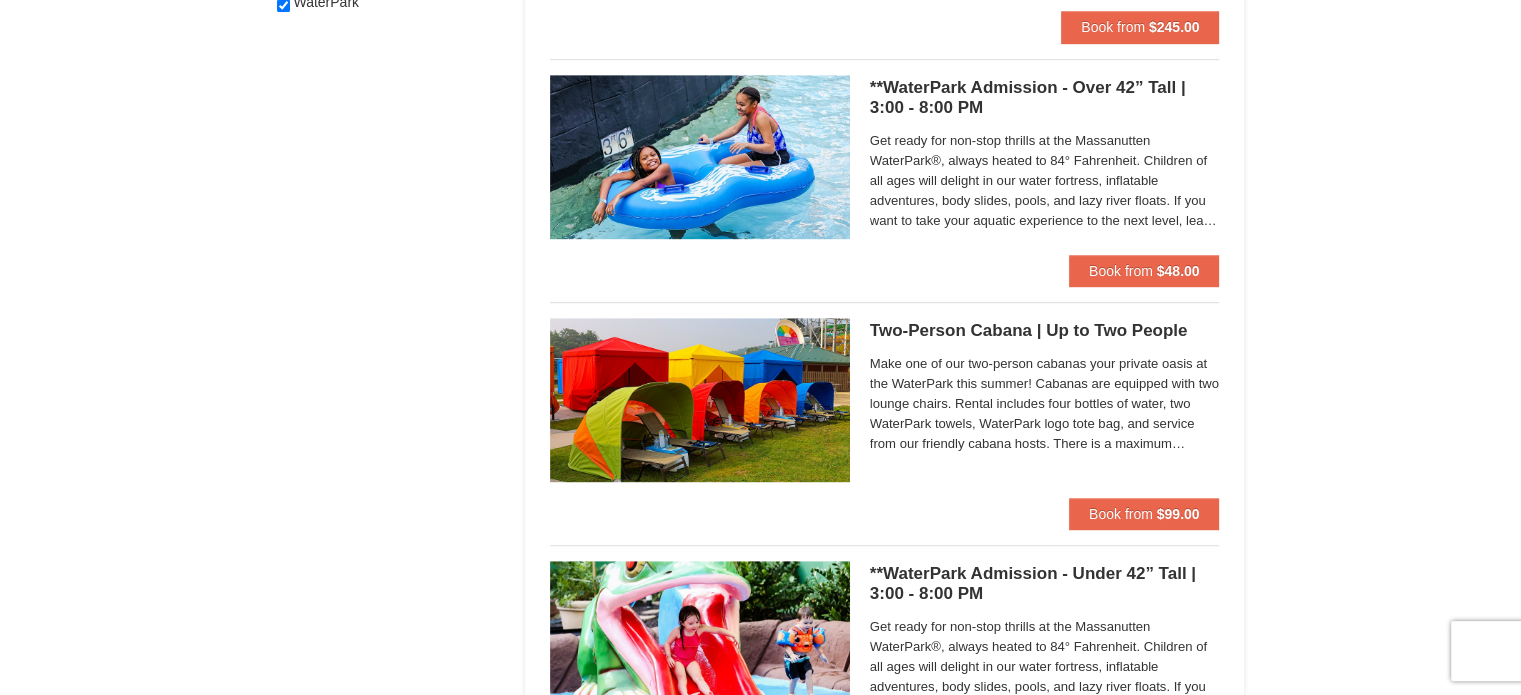 scroll, scrollTop: 1100, scrollLeft: 0, axis: vertical 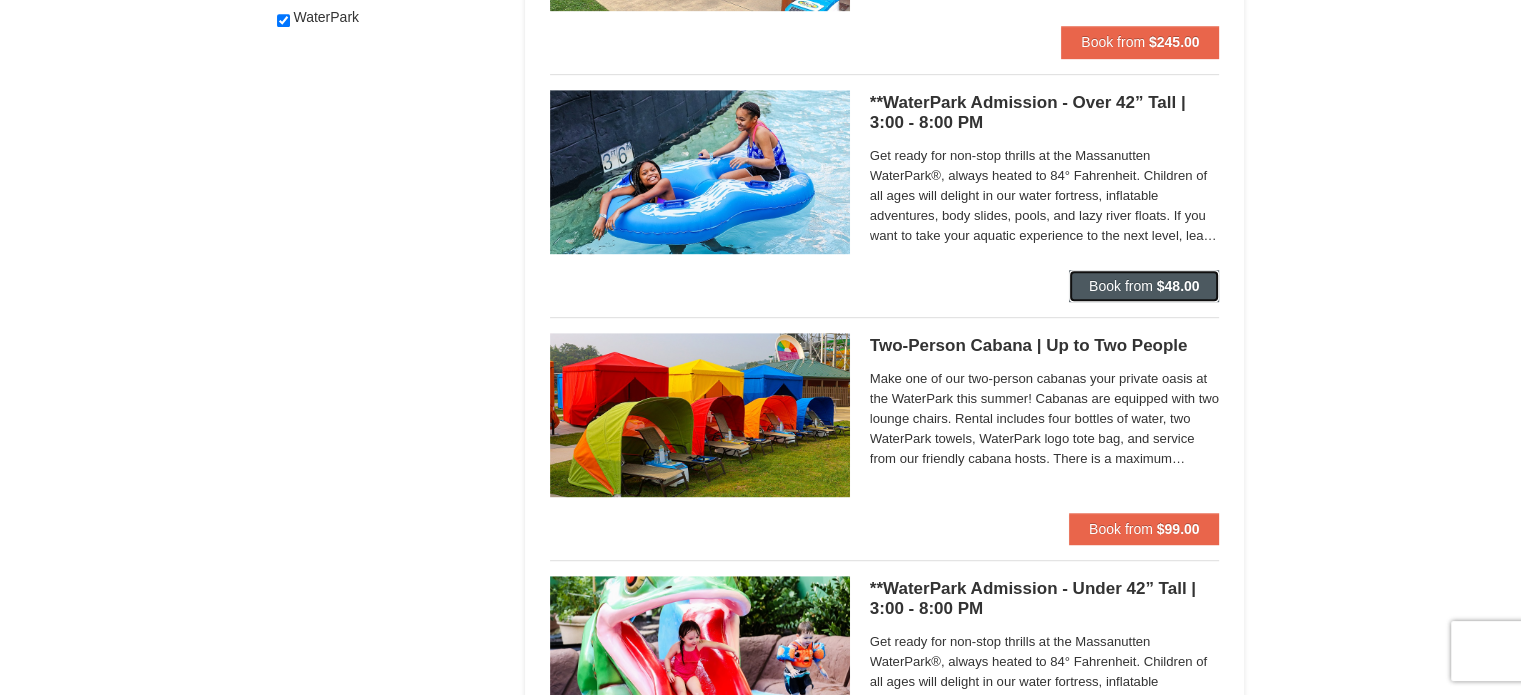 click on "Book from" at bounding box center [1121, 286] 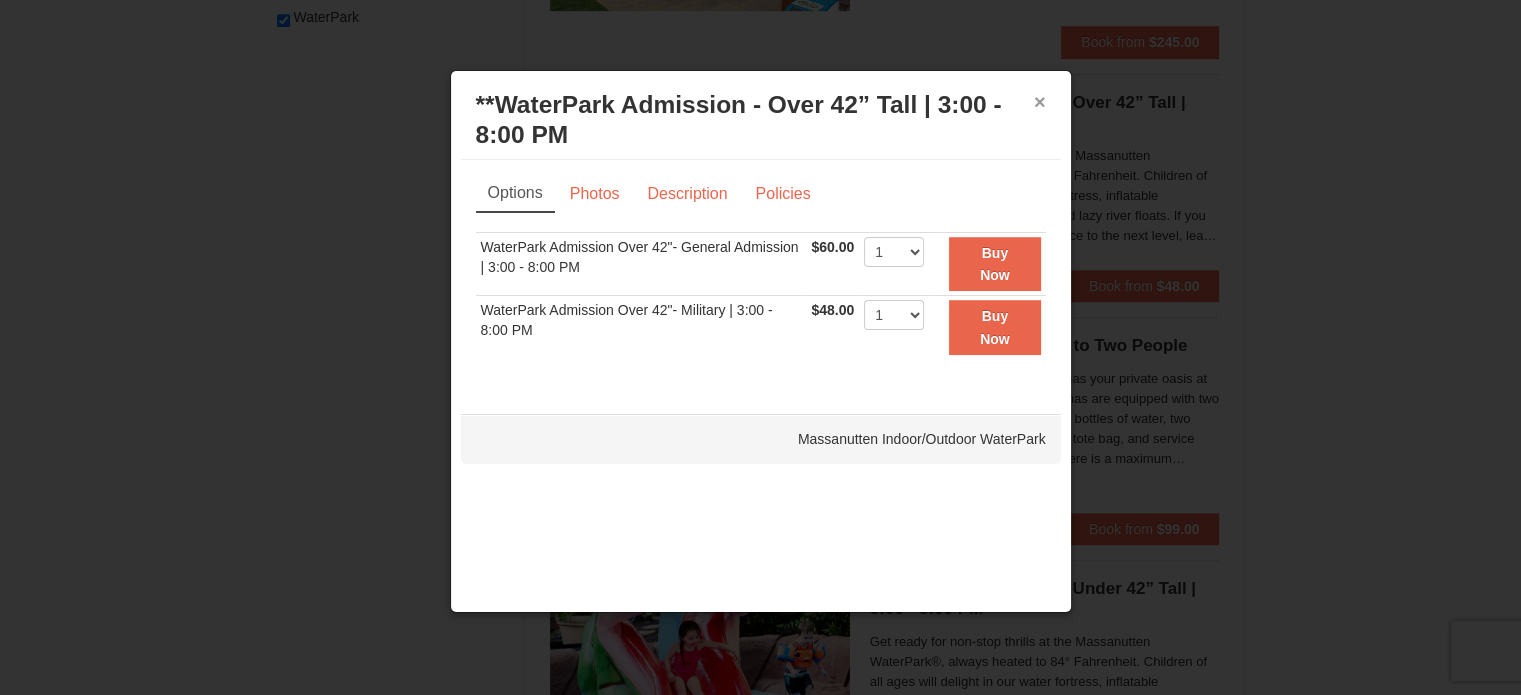 click on "×" at bounding box center (1040, 102) 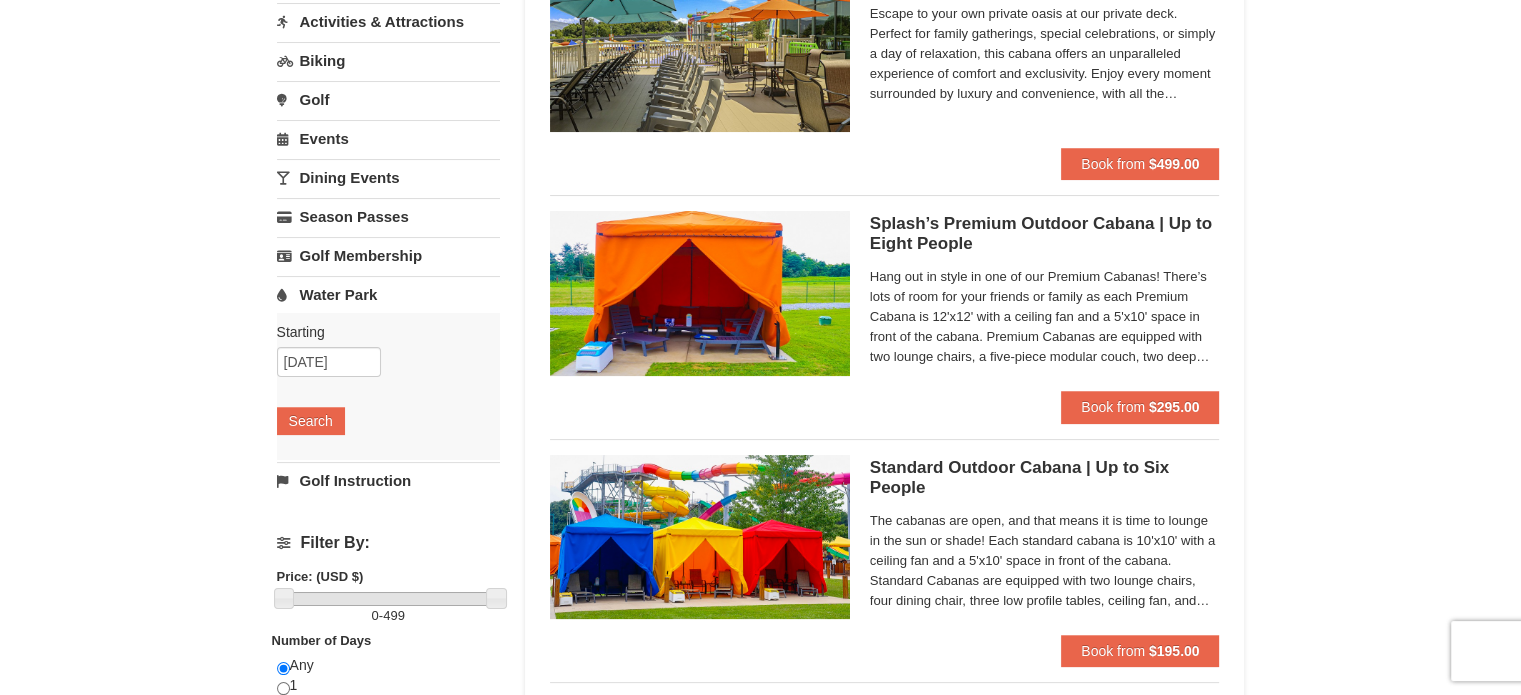 scroll, scrollTop: 100, scrollLeft: 0, axis: vertical 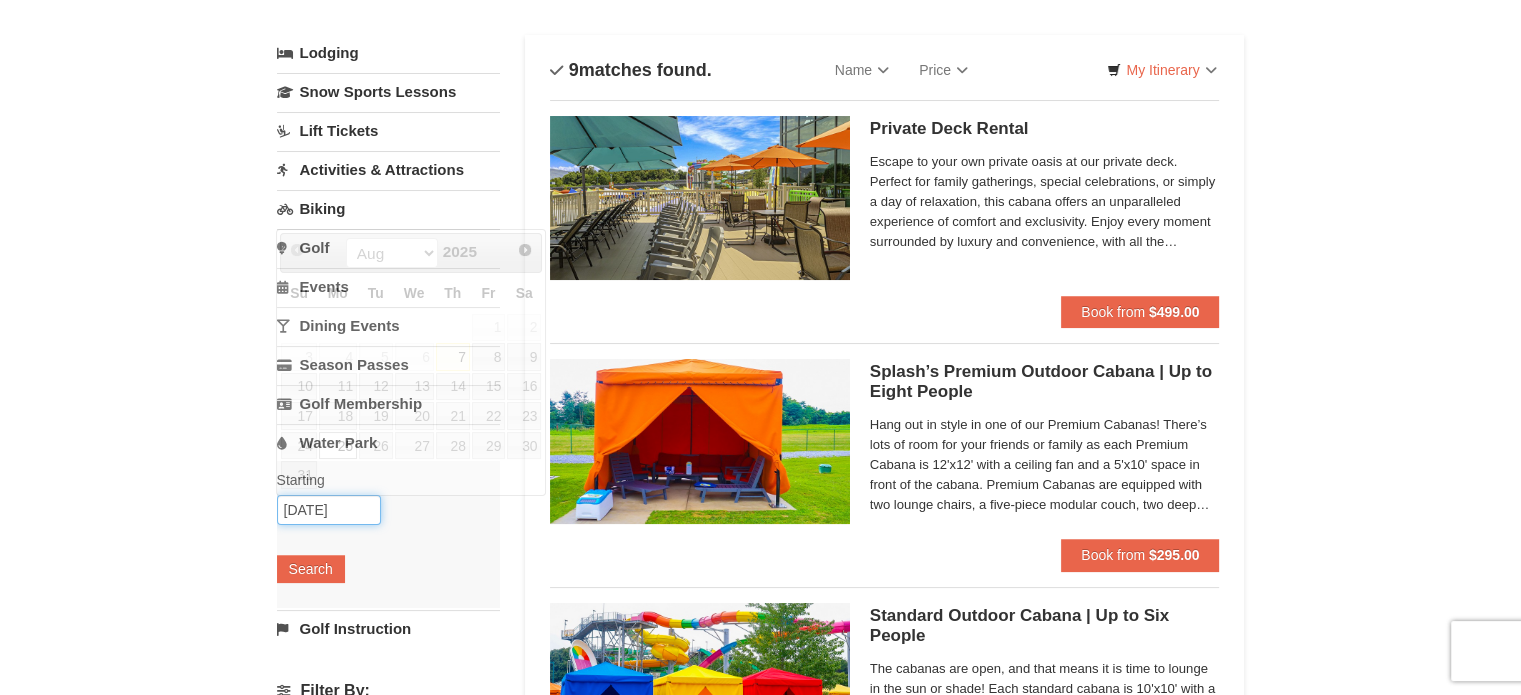 click on "08/25/2025" at bounding box center [329, 510] 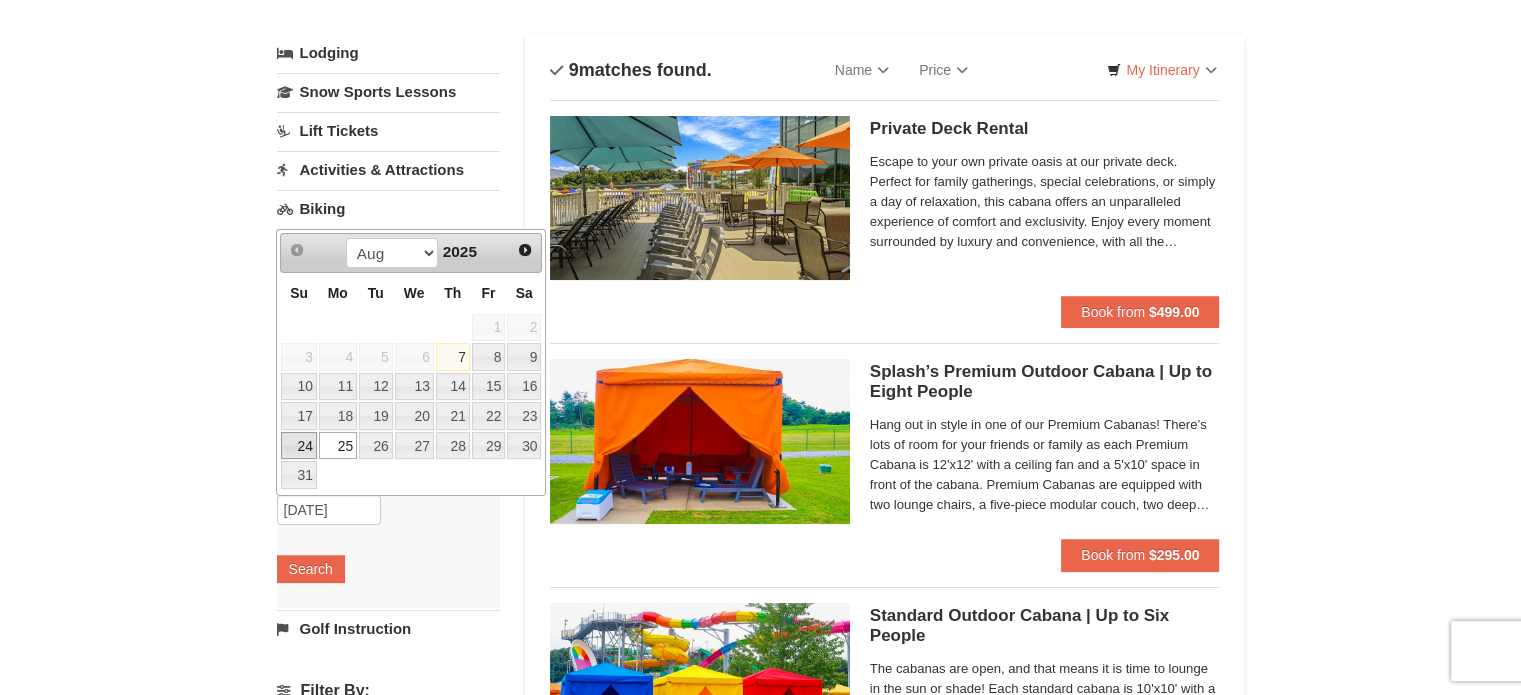 click on "24" at bounding box center (298, 446) 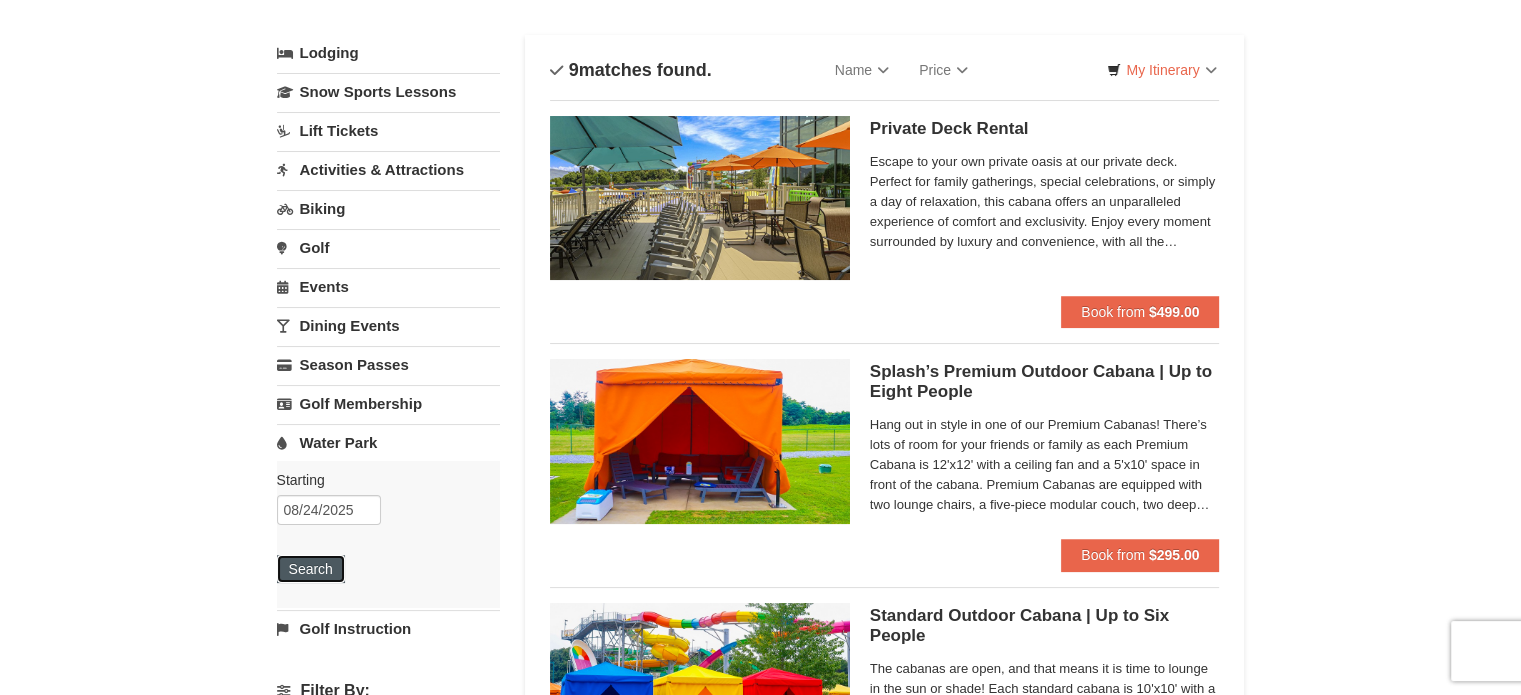 click on "Search" at bounding box center [311, 569] 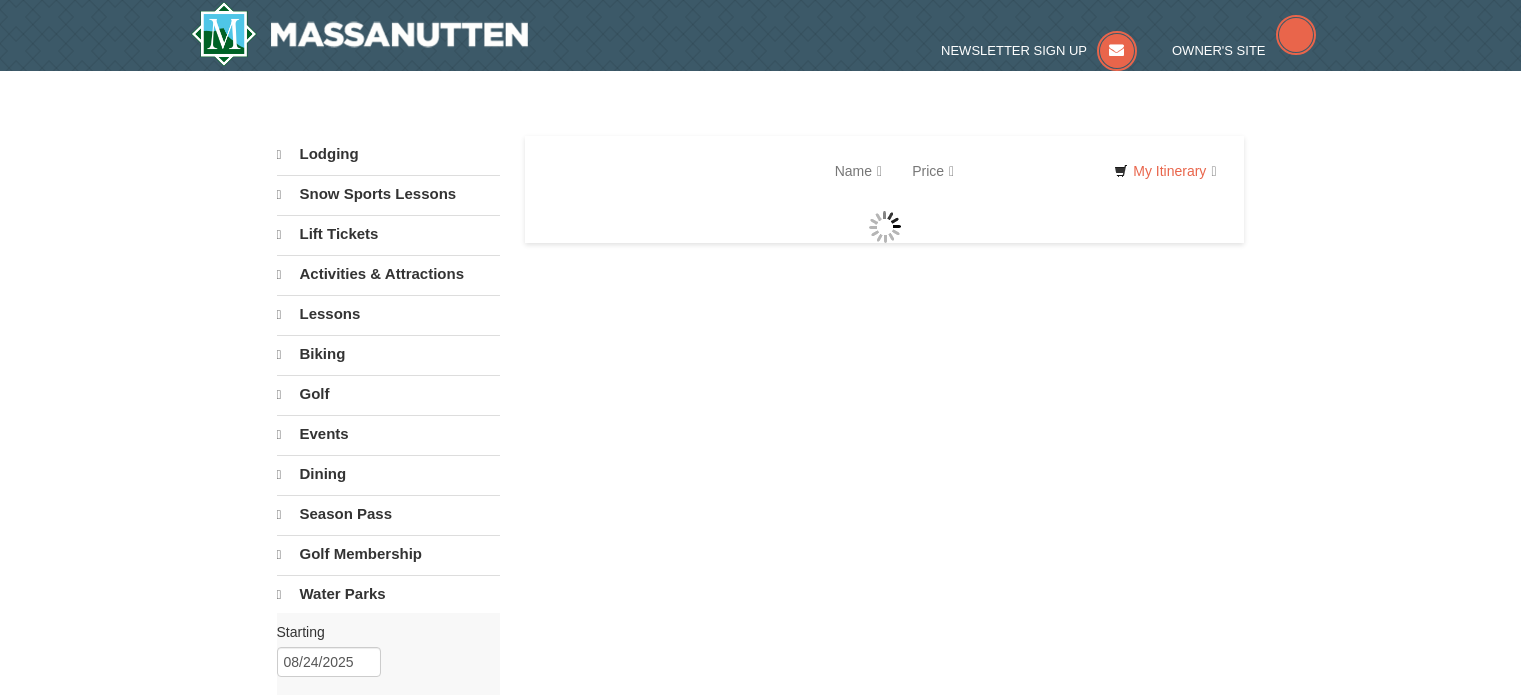 scroll, scrollTop: 0, scrollLeft: 0, axis: both 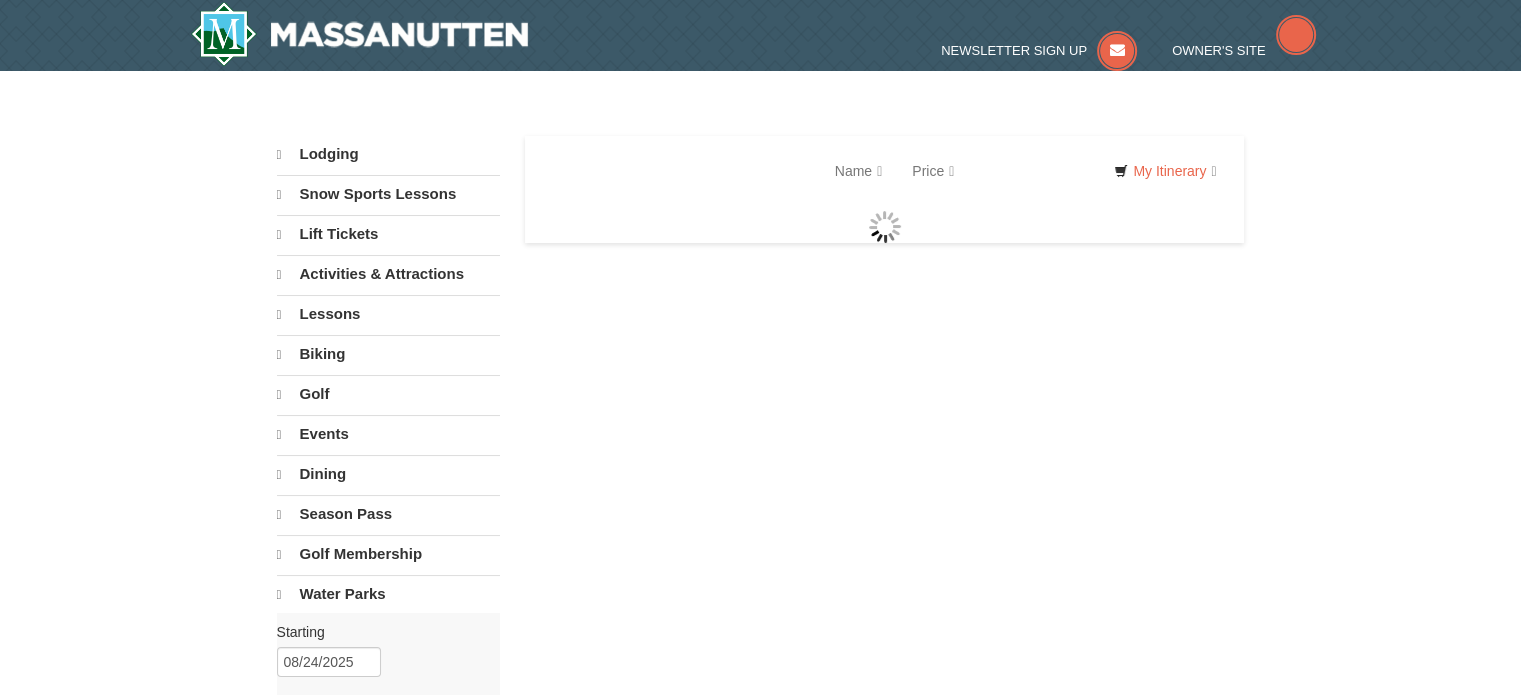 select on "8" 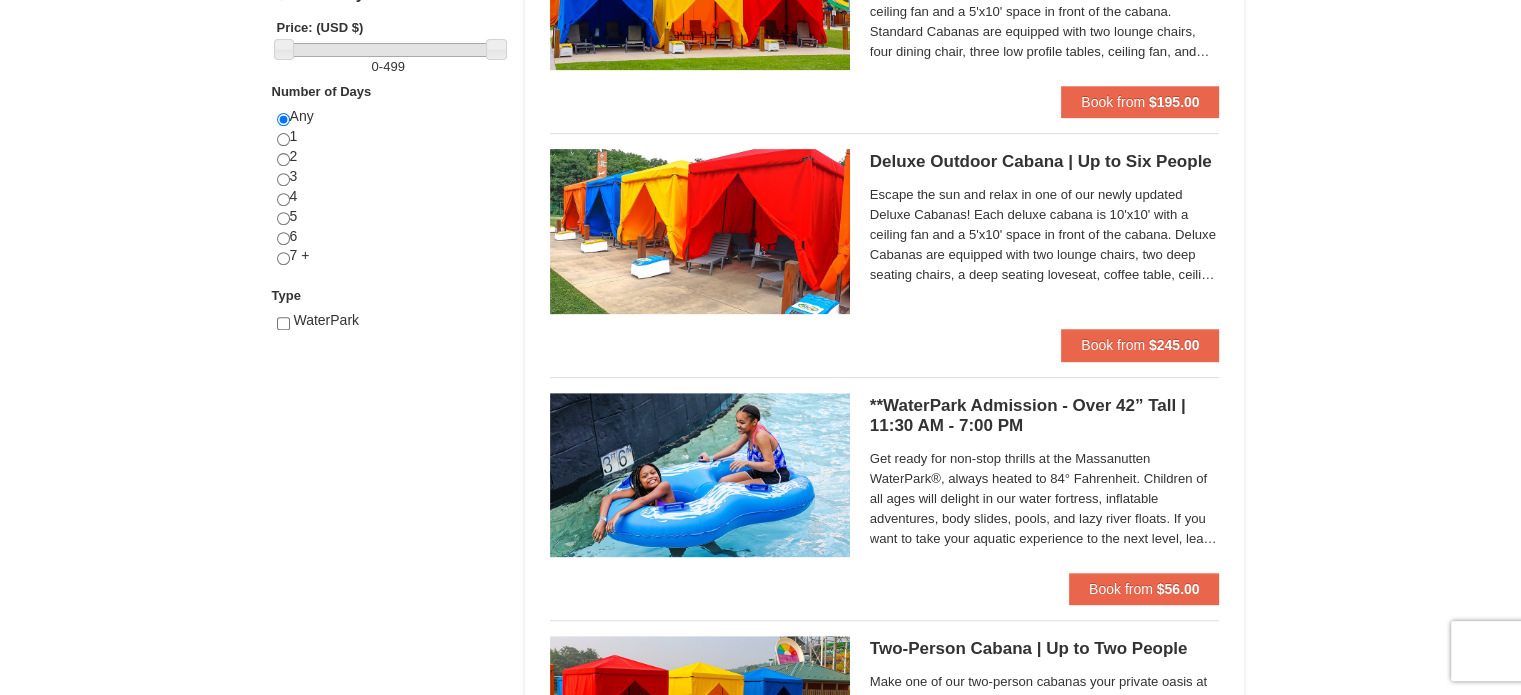 scroll, scrollTop: 800, scrollLeft: 0, axis: vertical 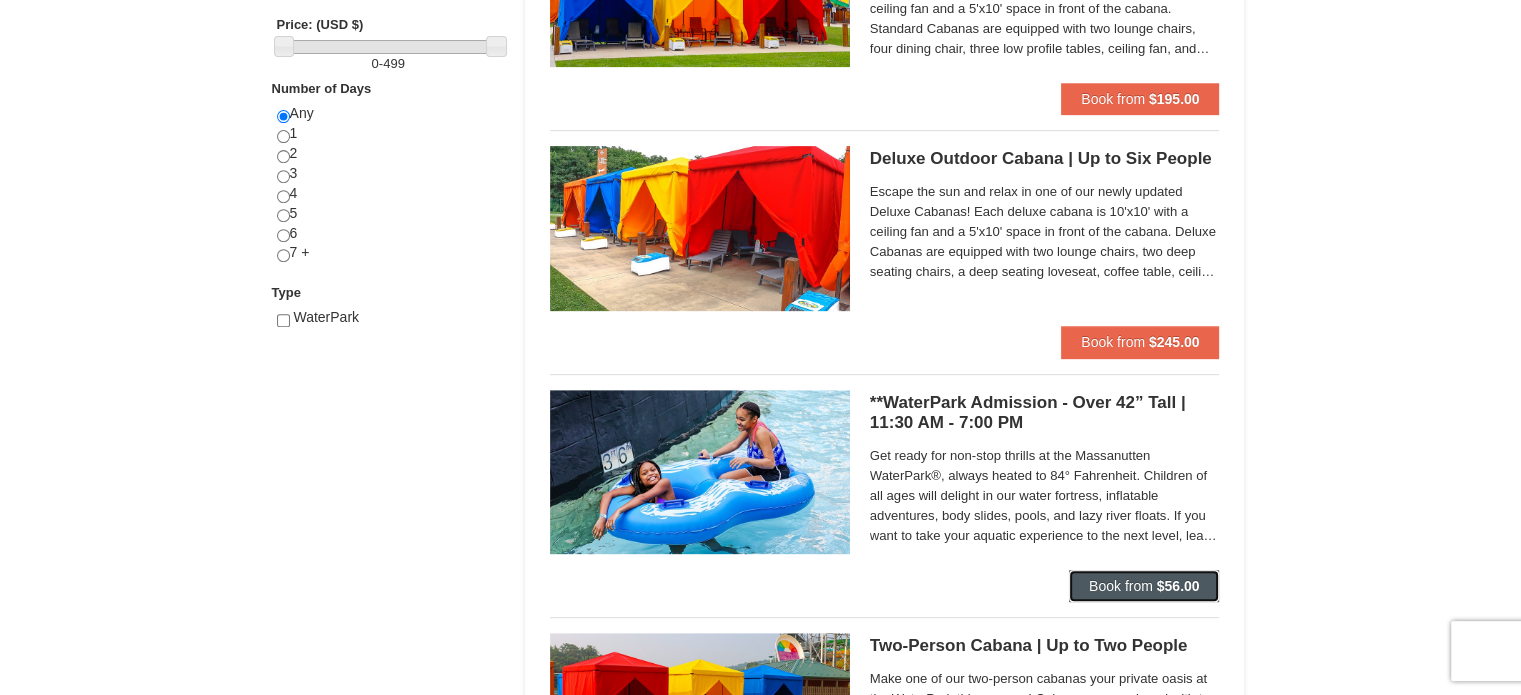click on "$56.00" at bounding box center (1178, 586) 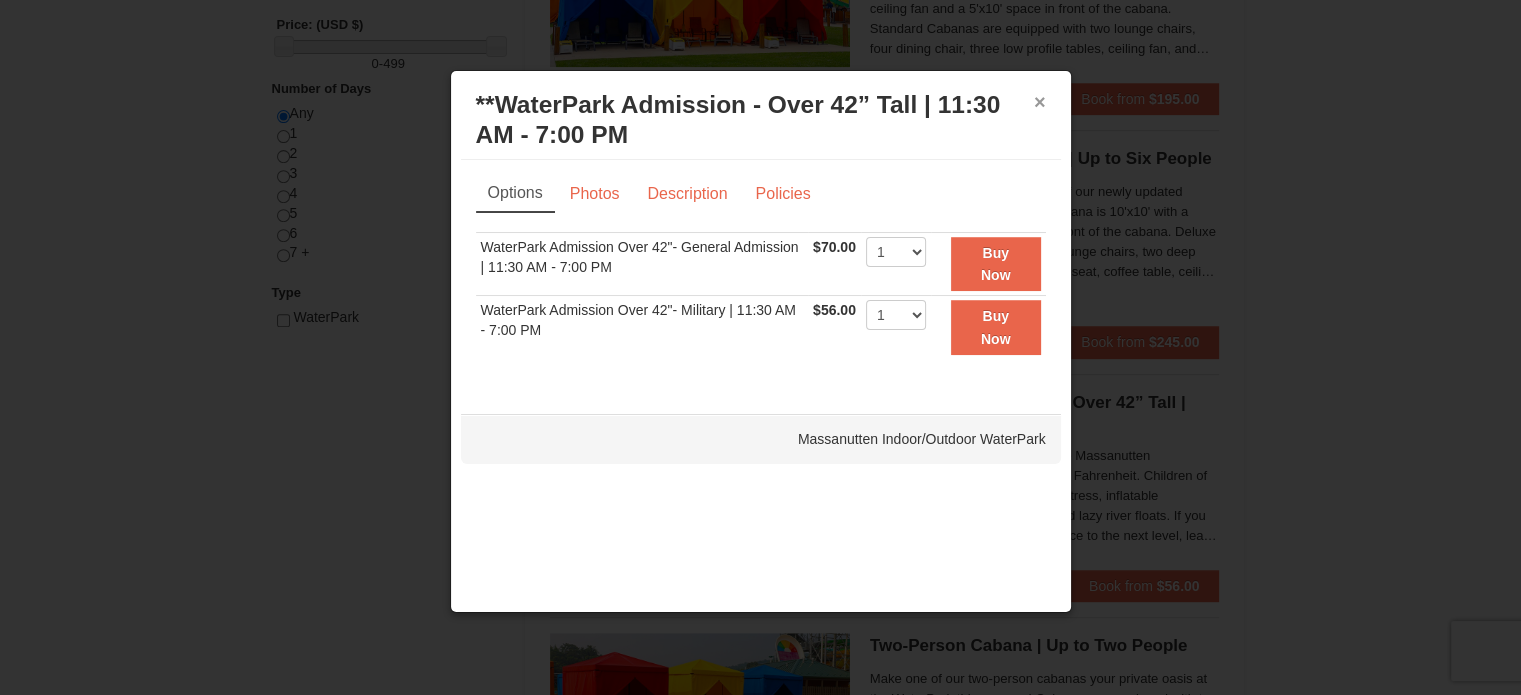 click on "×" at bounding box center (1040, 102) 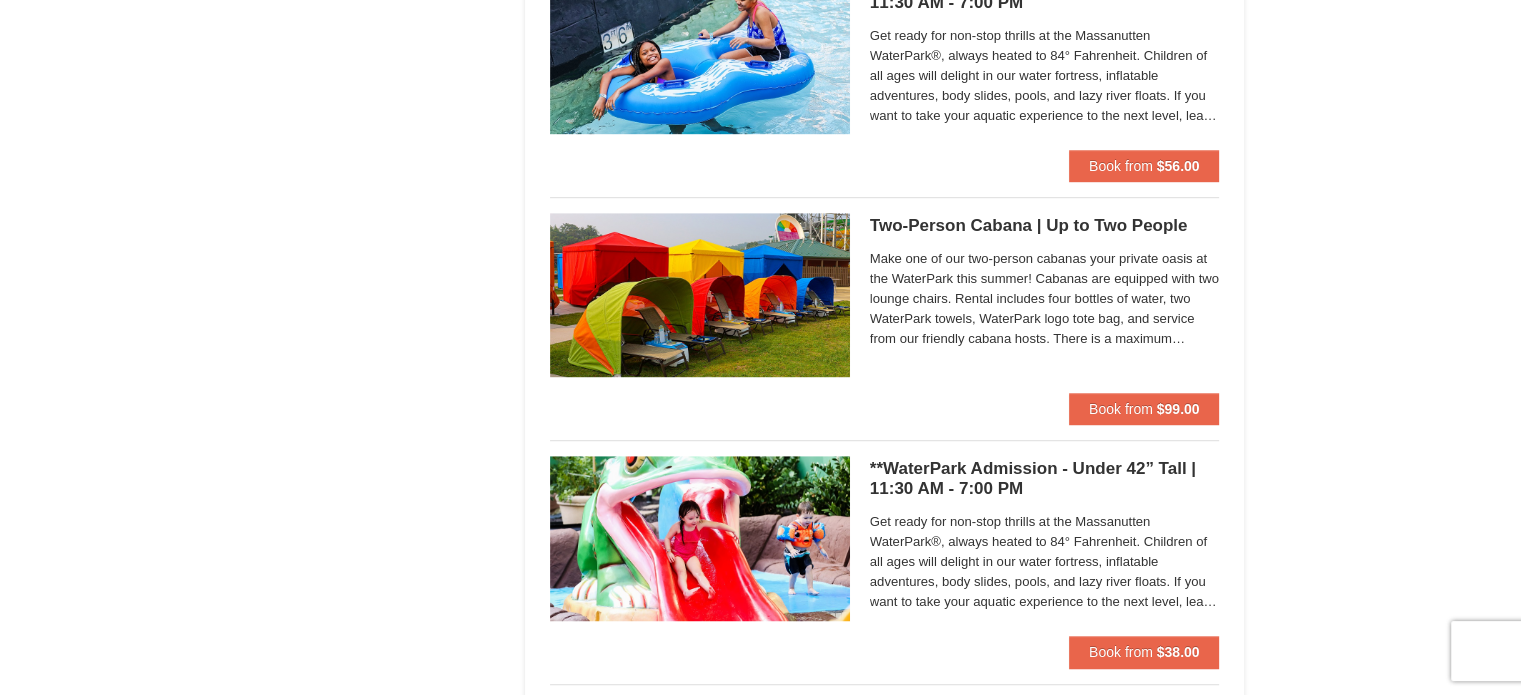 scroll, scrollTop: 1300, scrollLeft: 0, axis: vertical 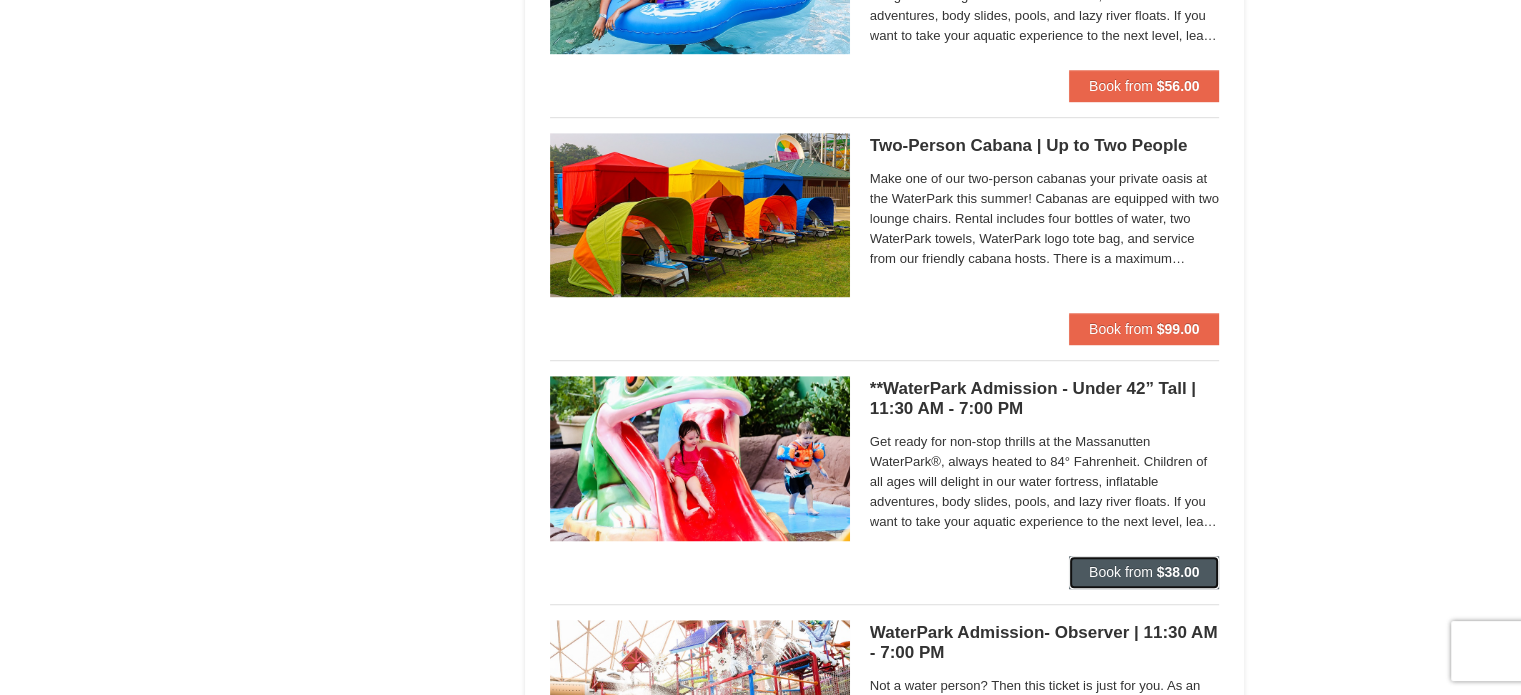 click on "Book from" at bounding box center (1121, 572) 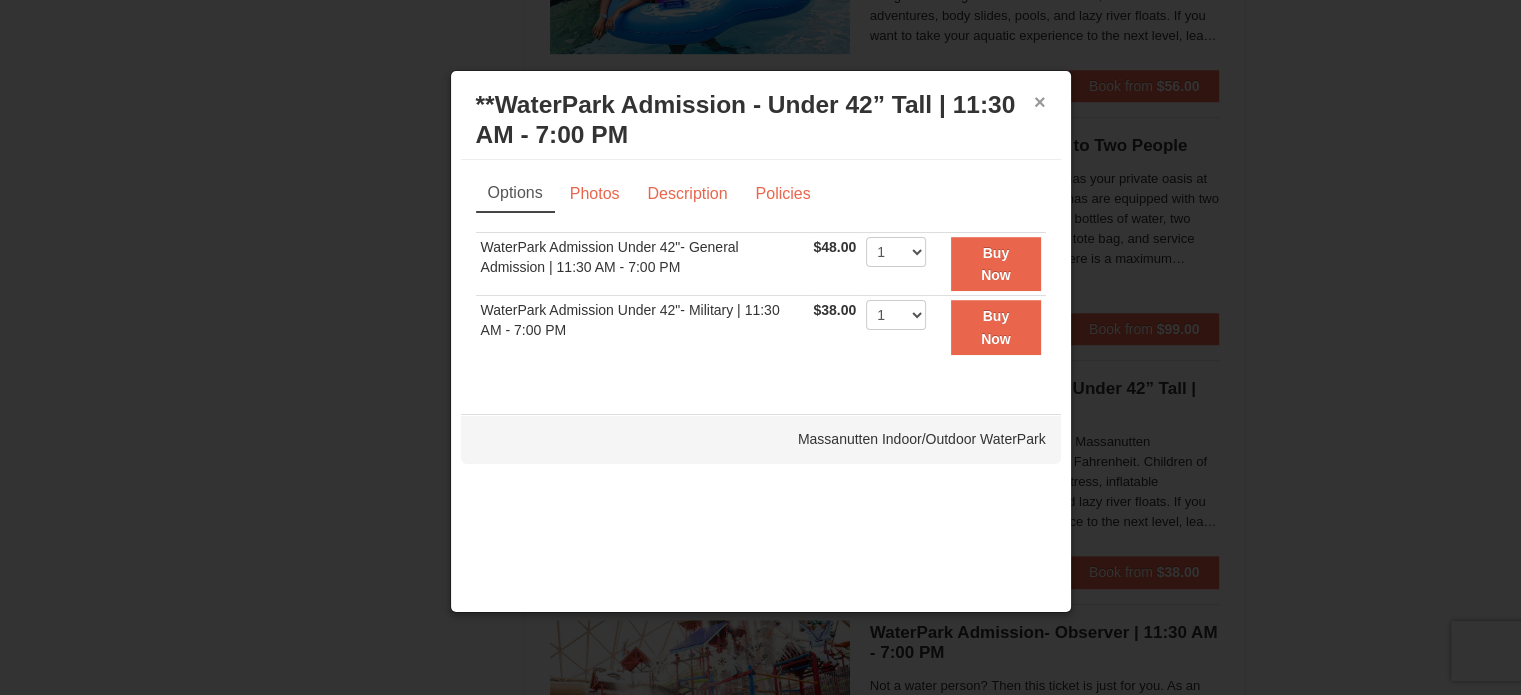 click on "×" at bounding box center [1040, 102] 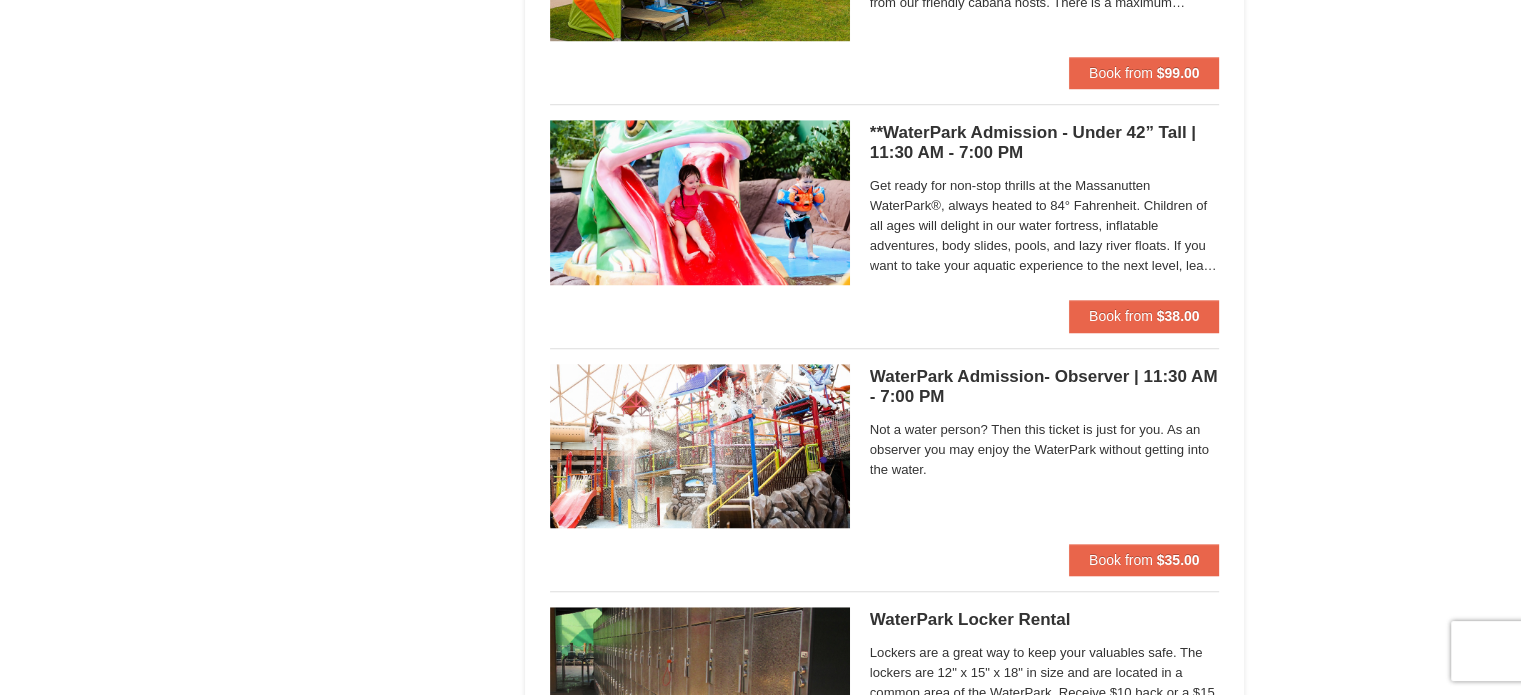 scroll, scrollTop: 1700, scrollLeft: 0, axis: vertical 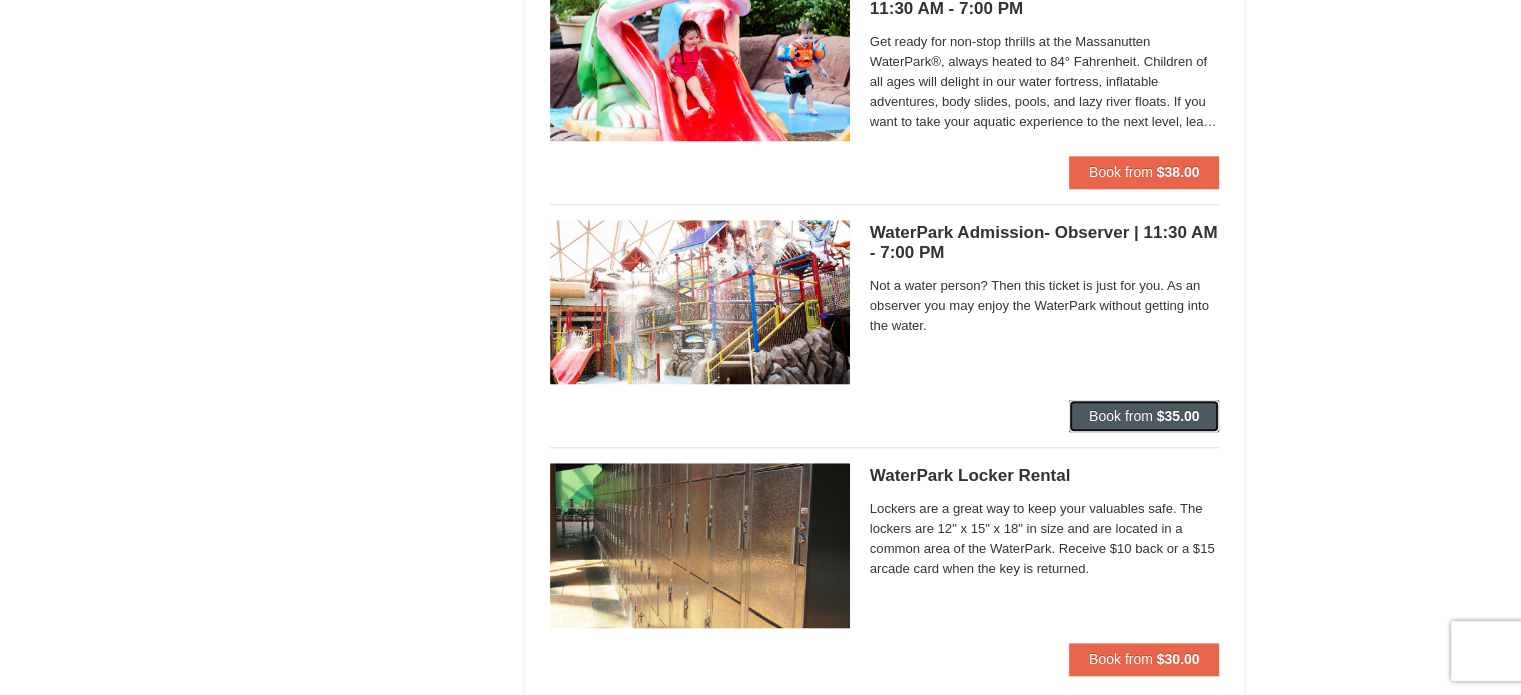 click on "Book from" at bounding box center [1121, 416] 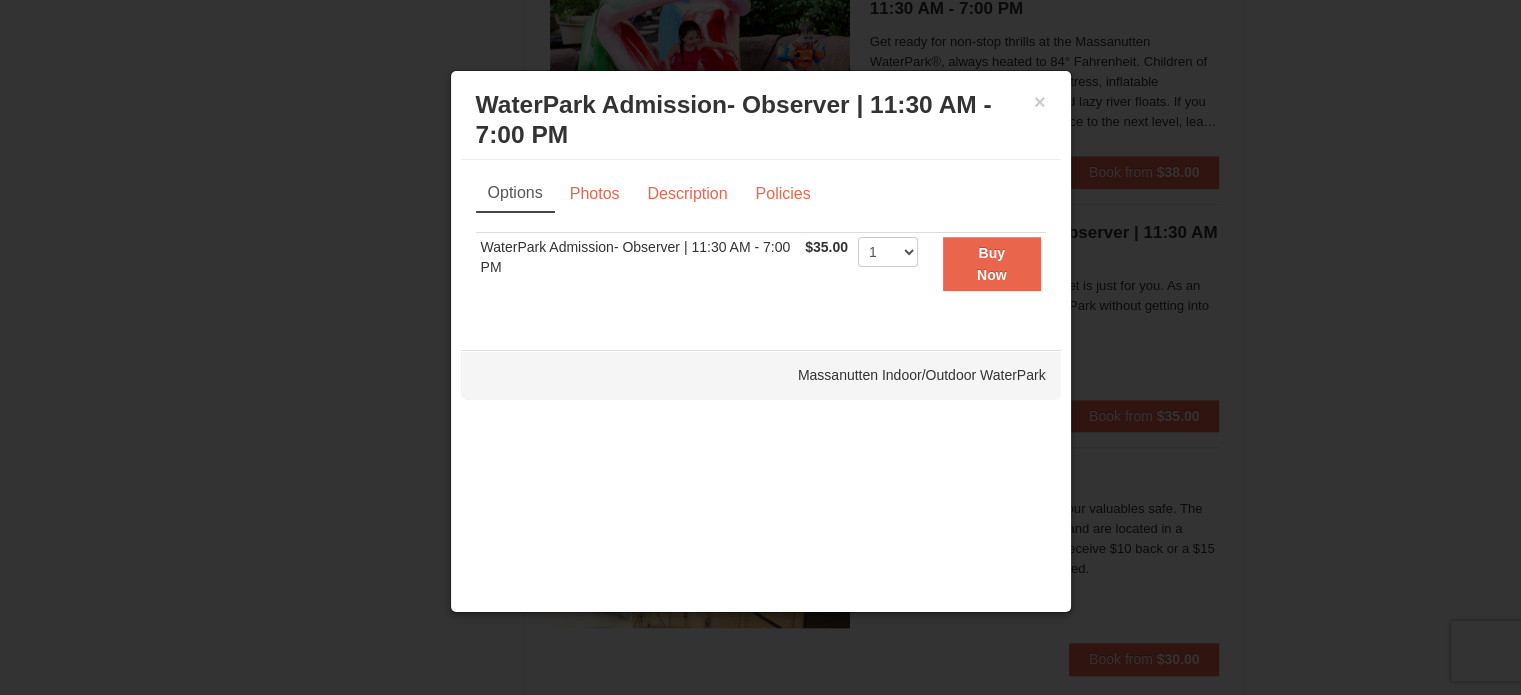 click on "WaterPark Admission- Observer | 11:30 AM - 7:00 PM  Massanutten Indoor/Outdoor WaterPark" at bounding box center [761, 120] 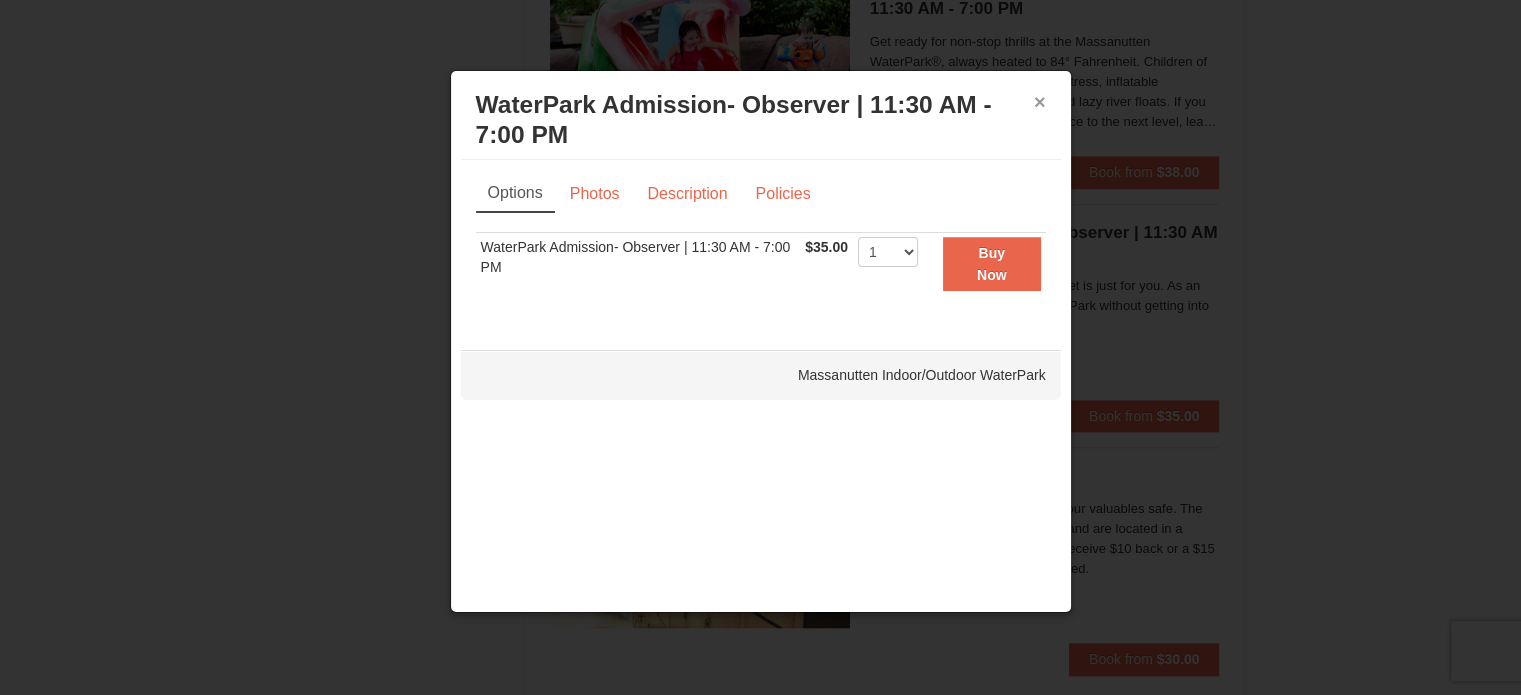 click on "×" at bounding box center (1040, 102) 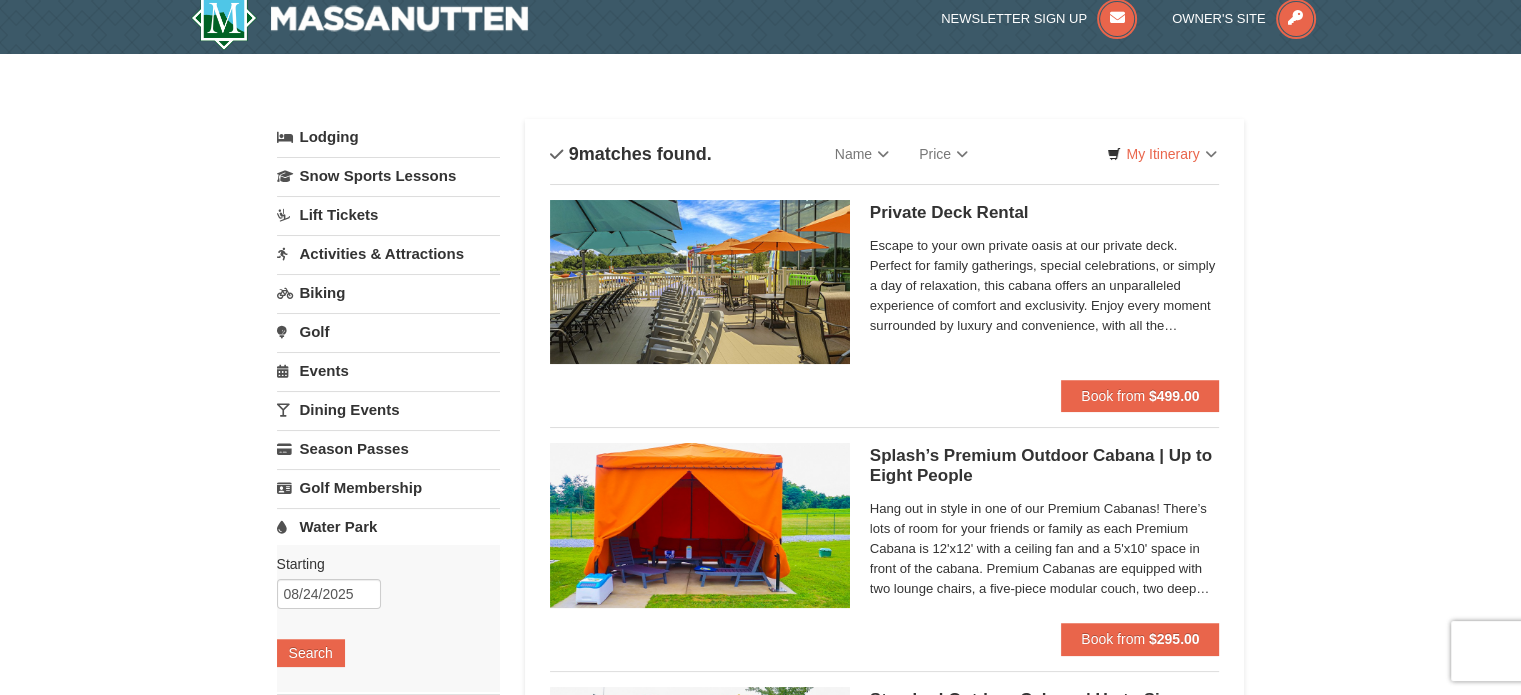 scroll, scrollTop: 0, scrollLeft: 0, axis: both 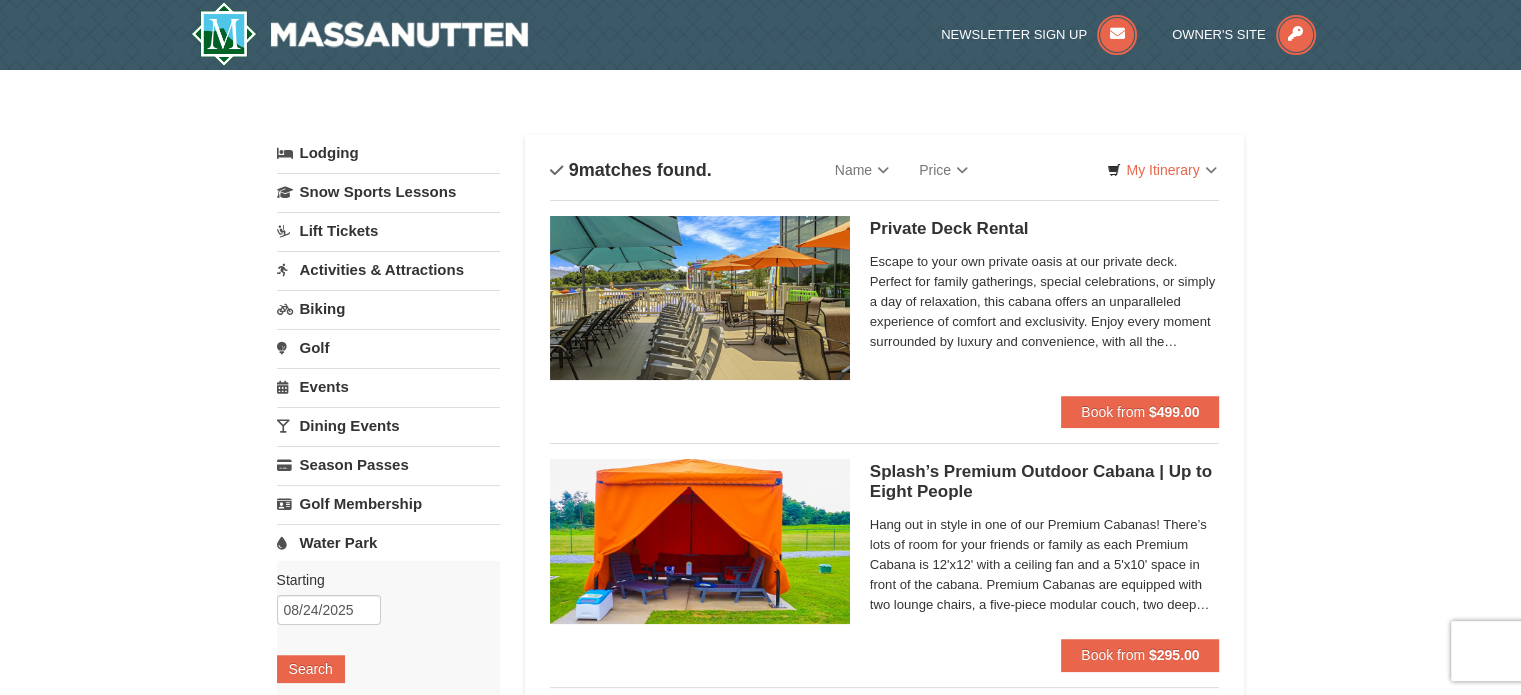 click on "Lift Tickets" at bounding box center [388, 230] 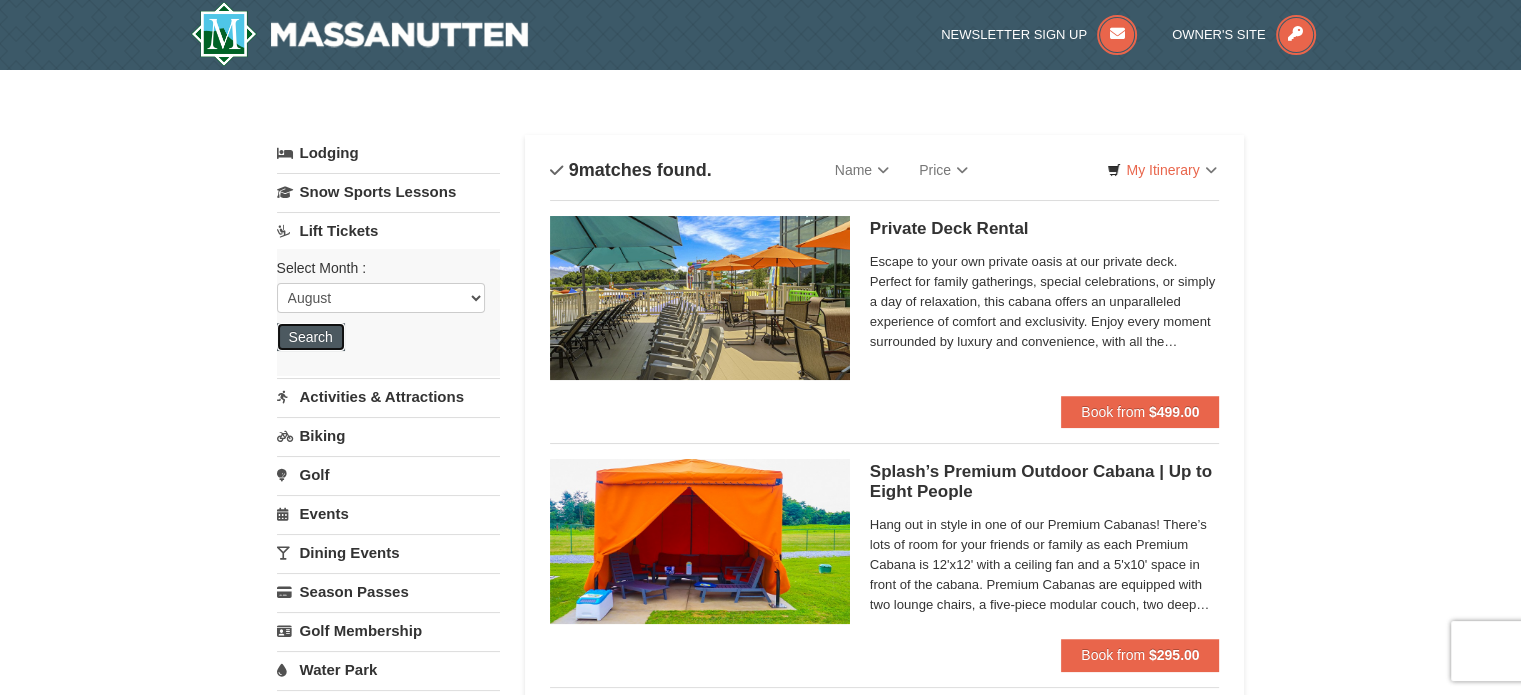 click on "Search" at bounding box center [311, 337] 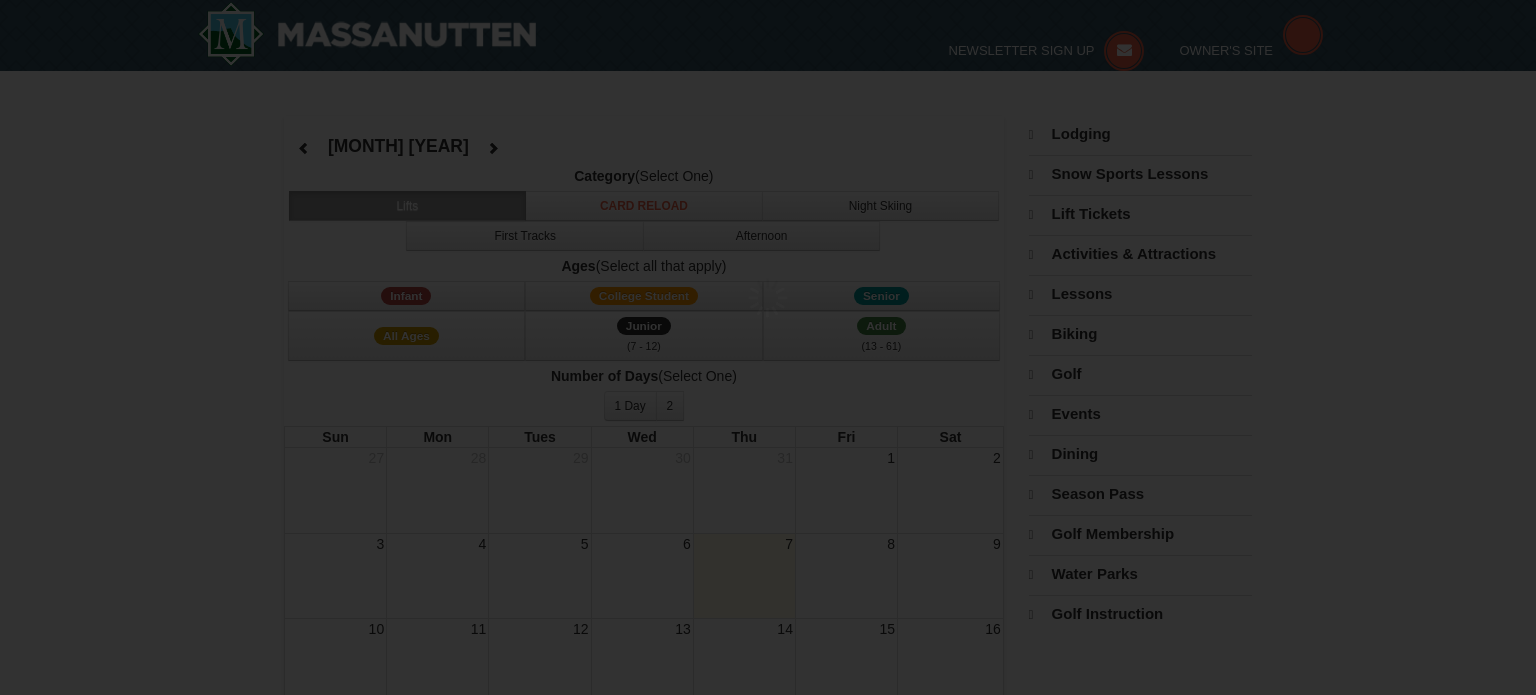 select on "8" 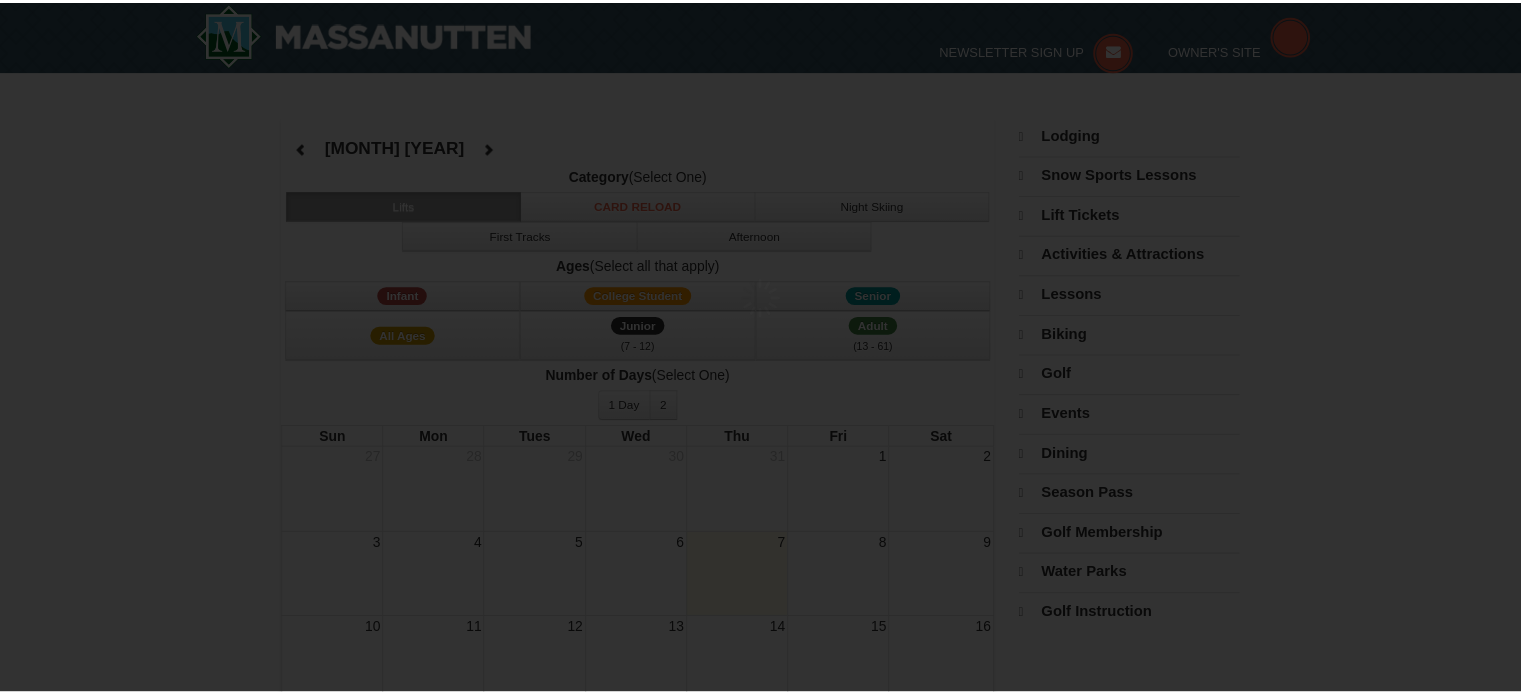 scroll, scrollTop: 0, scrollLeft: 0, axis: both 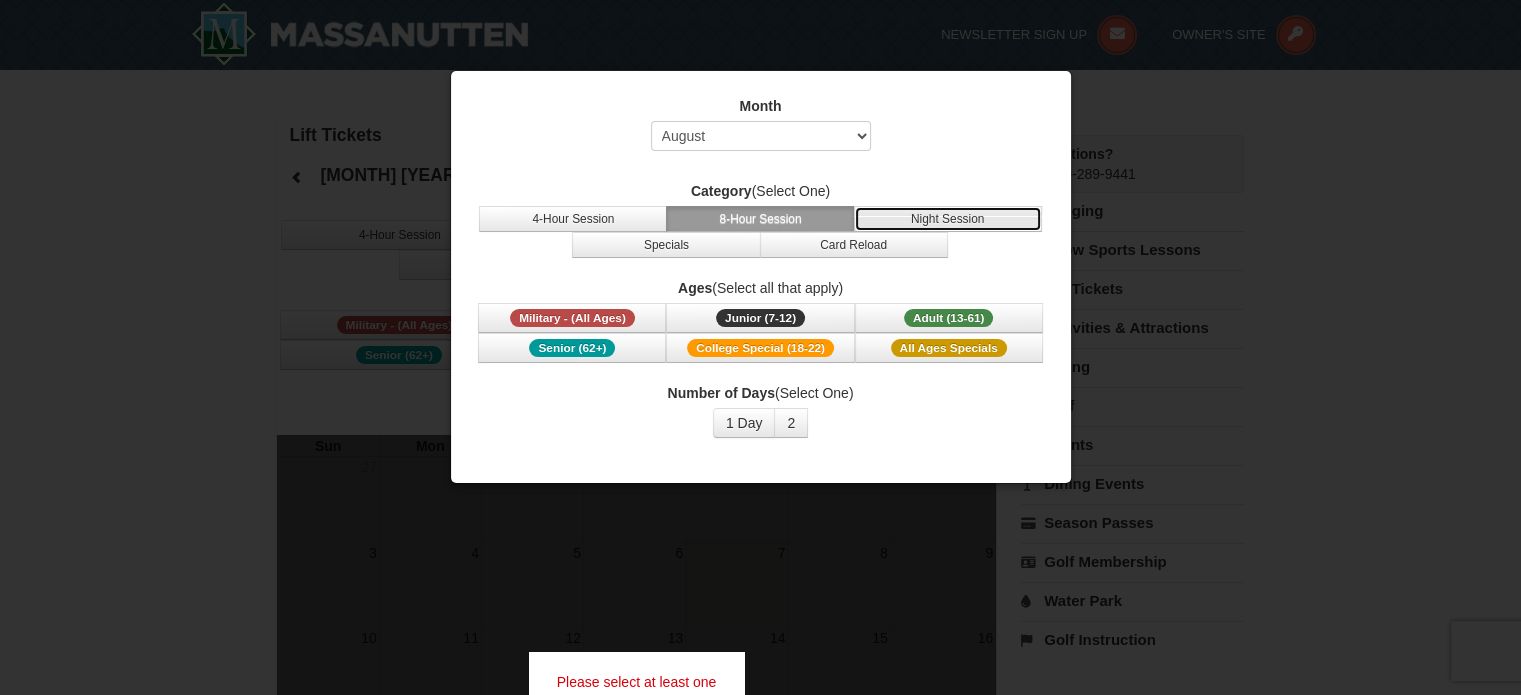 click on "Night Session" at bounding box center (948, 219) 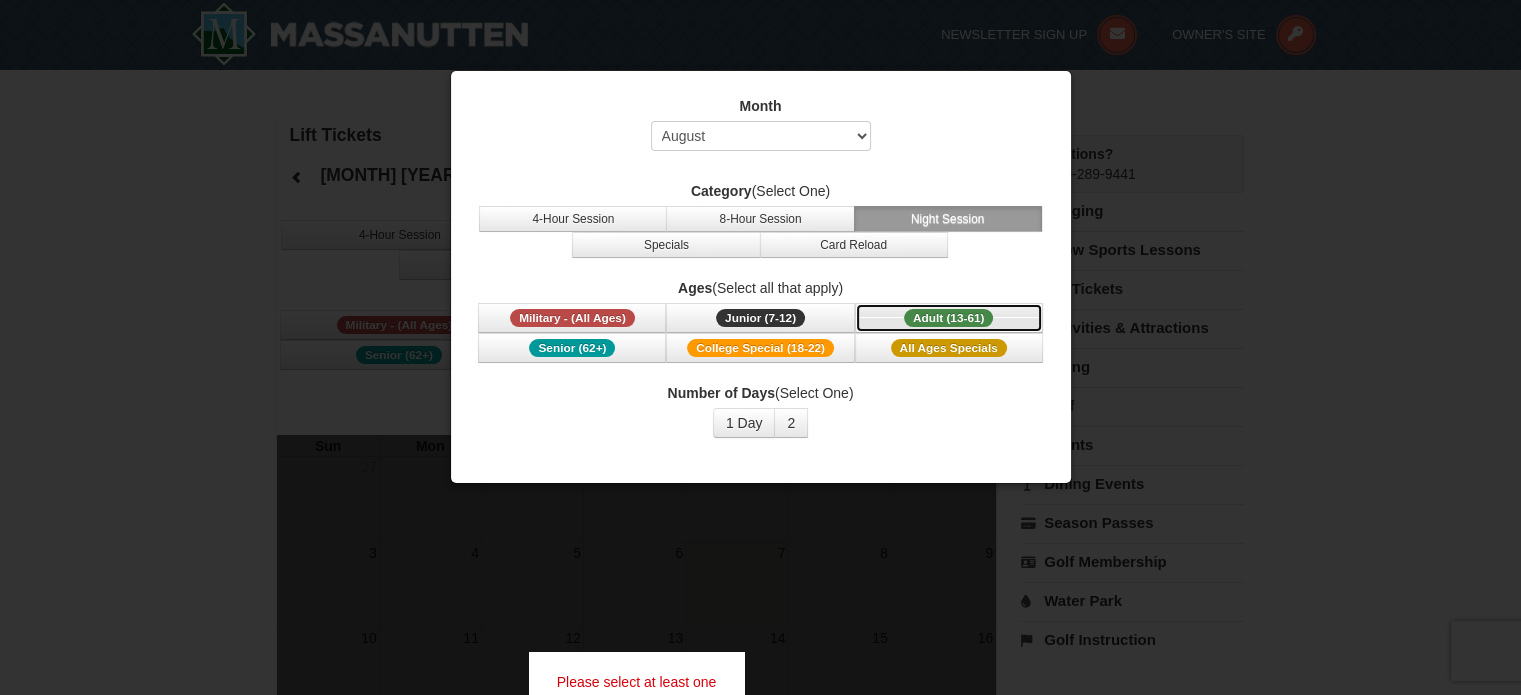 click on "Adult (13-61)" at bounding box center [949, 318] 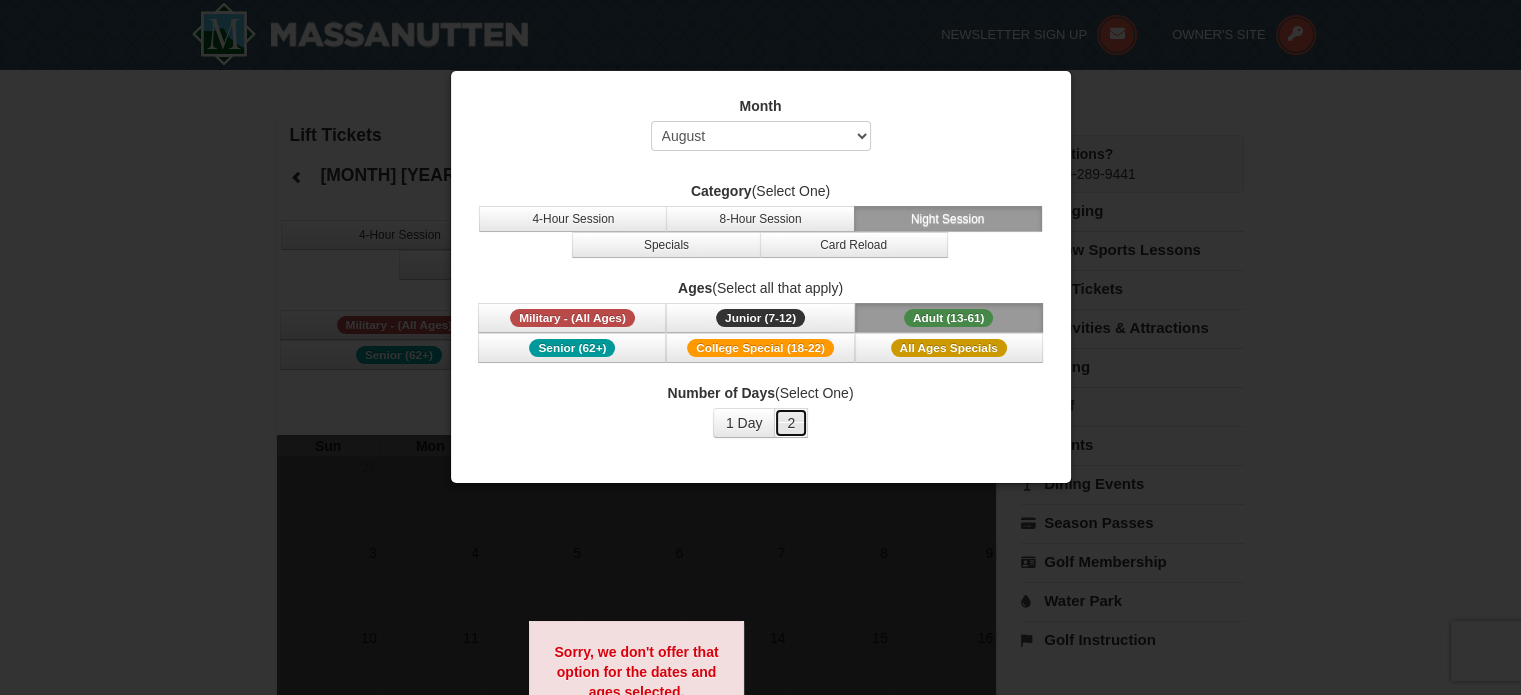 click on "2" at bounding box center (791, 423) 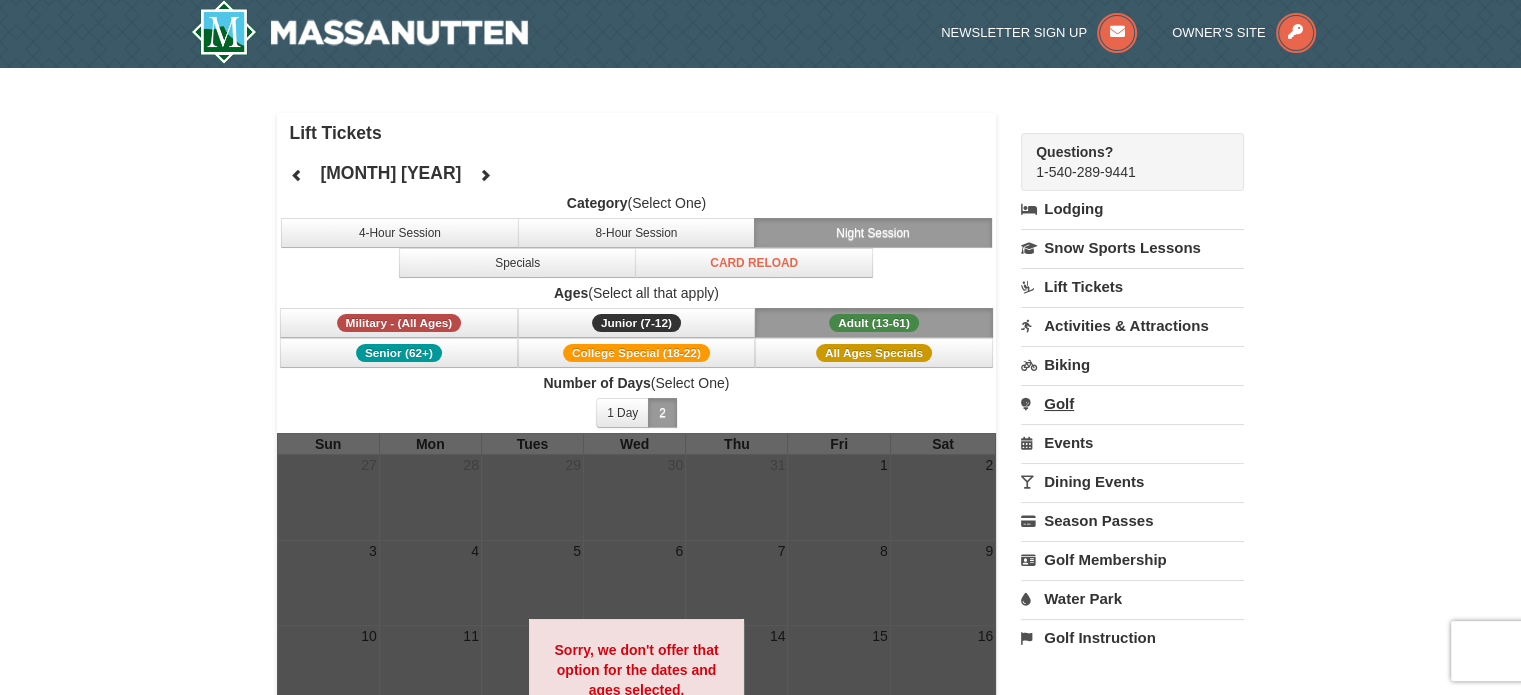 scroll, scrollTop: 0, scrollLeft: 0, axis: both 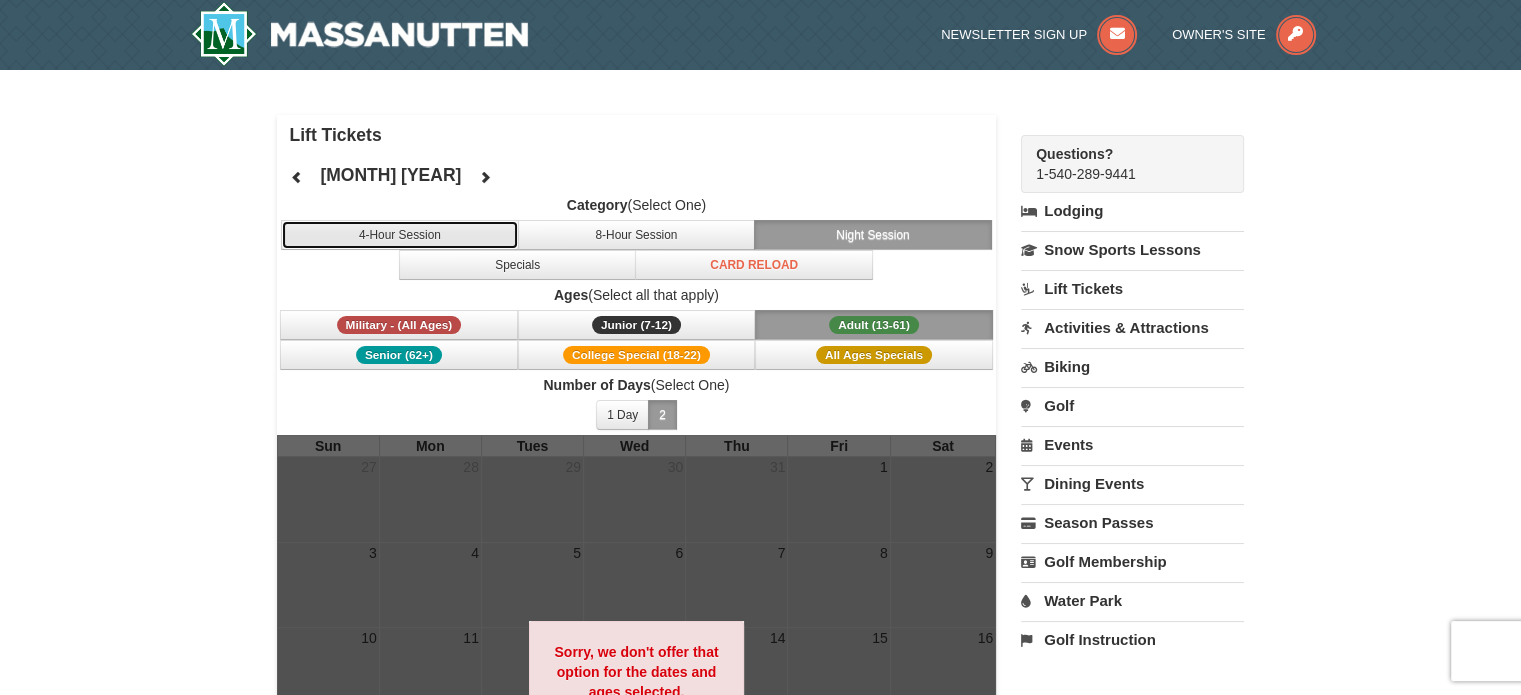 click on "4-Hour Session" at bounding box center [400, 235] 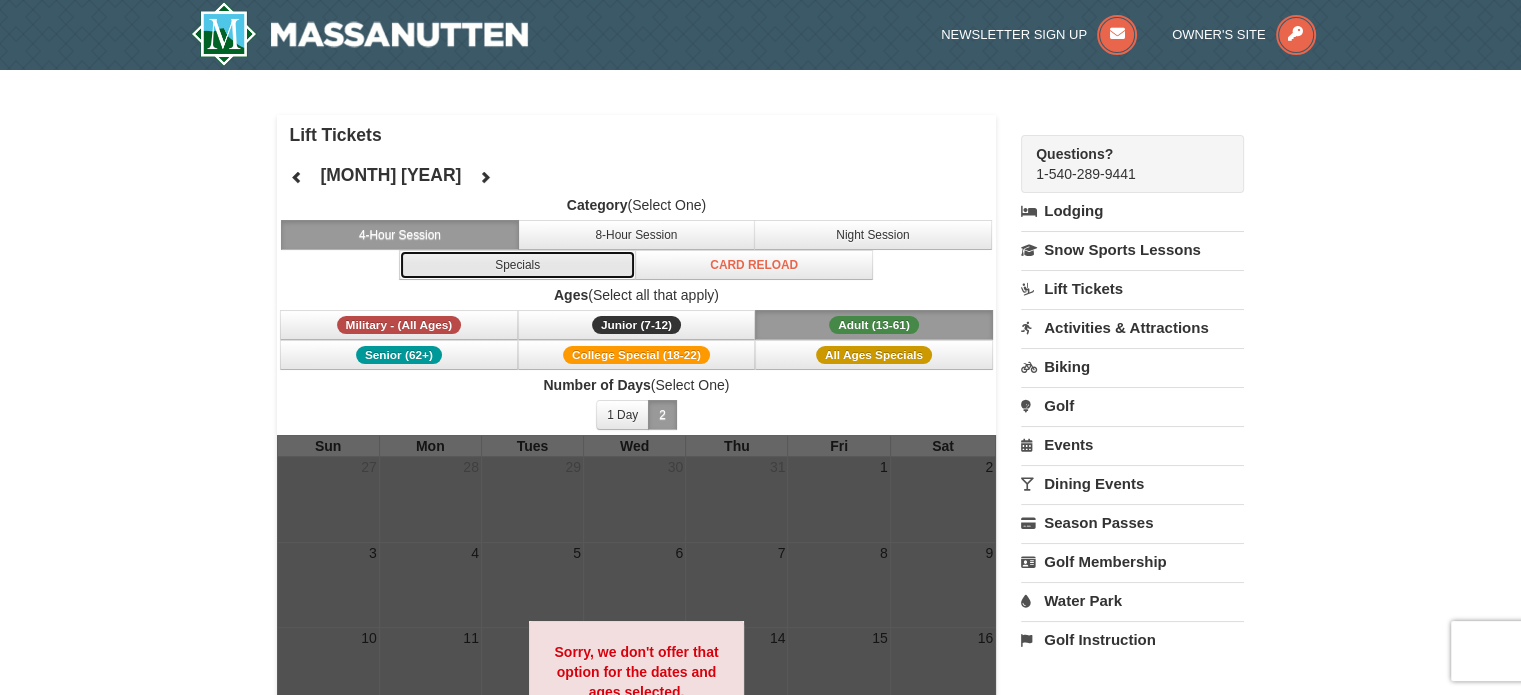 click on "Specials" at bounding box center [518, 265] 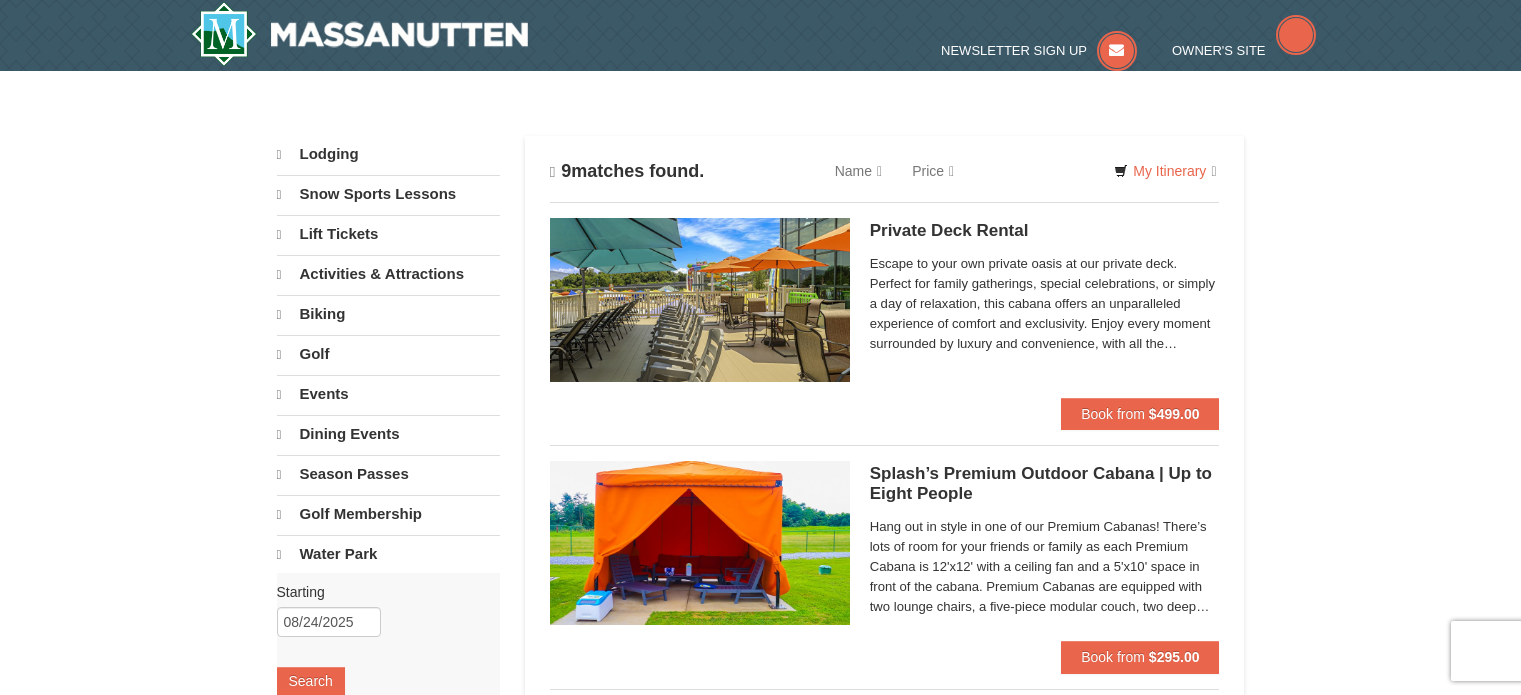 scroll, scrollTop: 0, scrollLeft: 0, axis: both 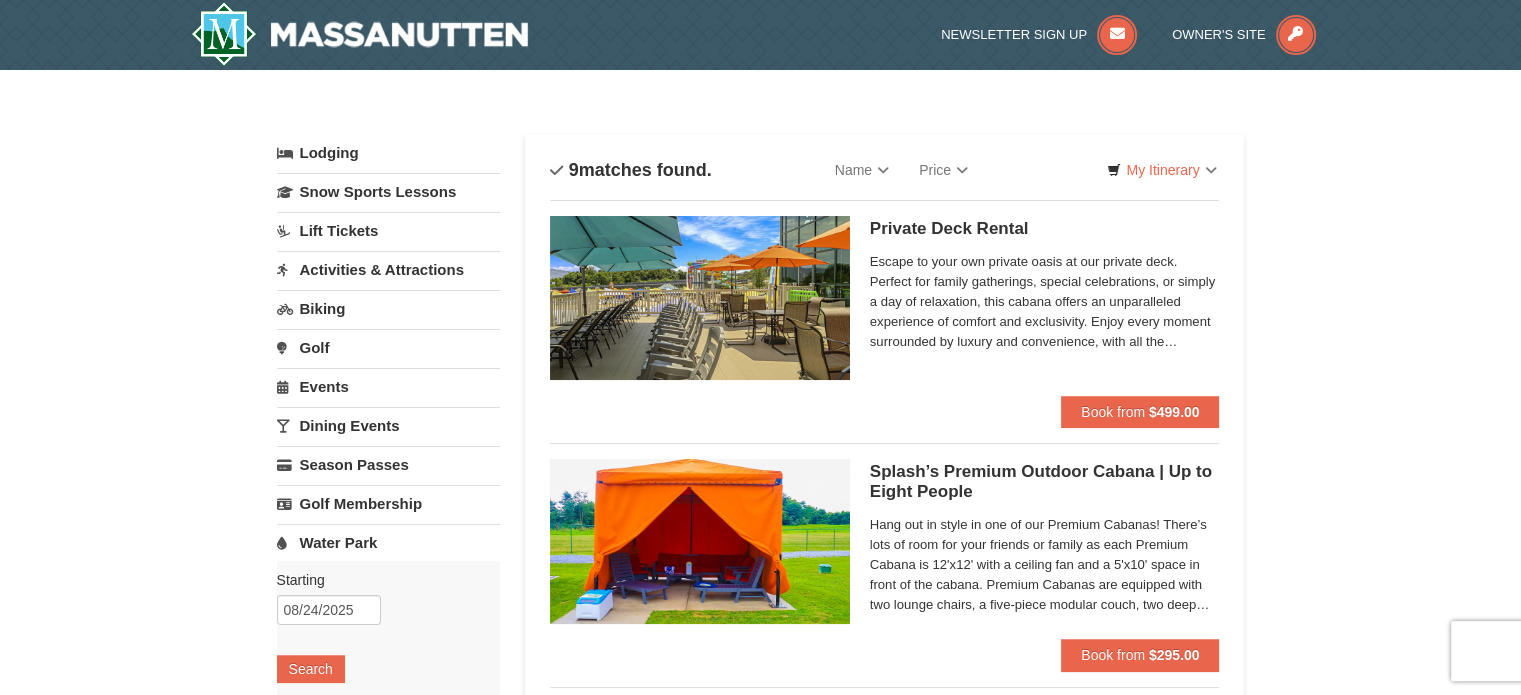 click on "Activities & Attractions" at bounding box center (388, 269) 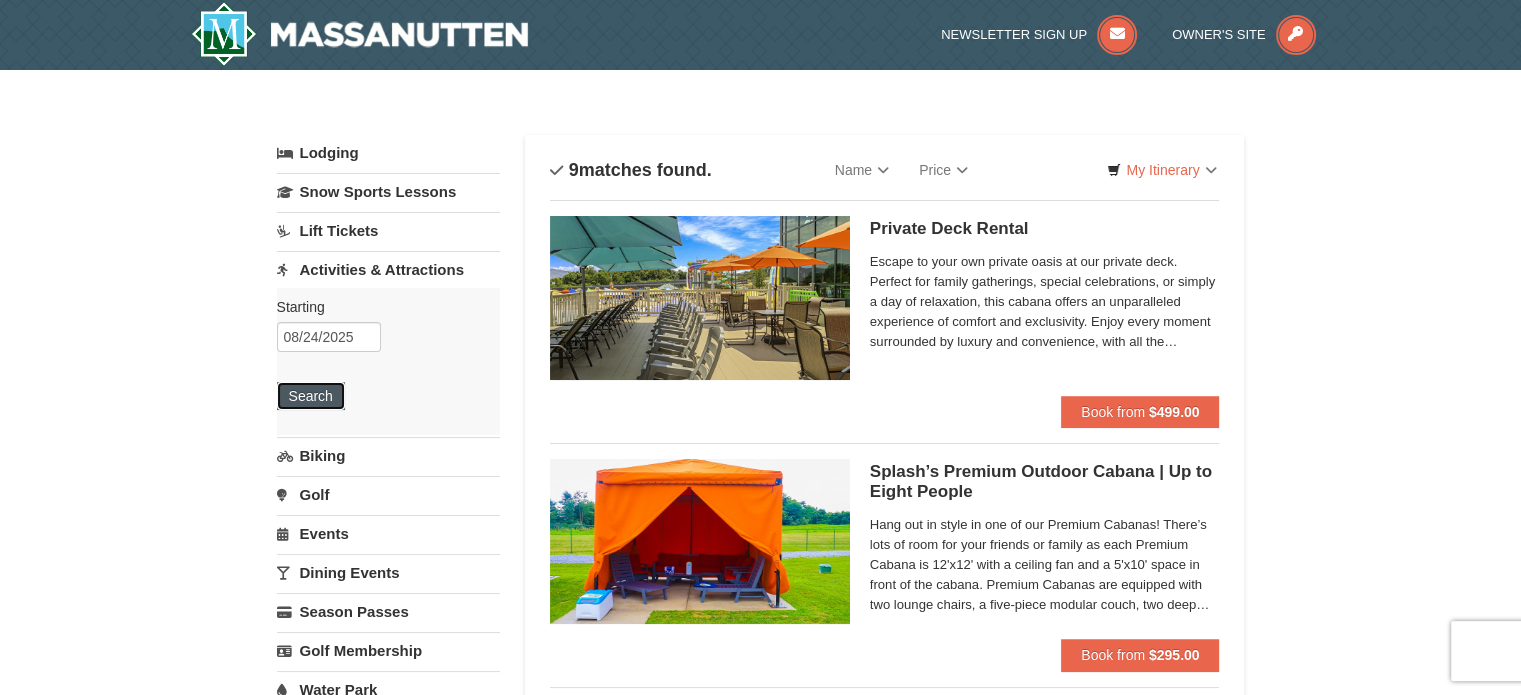 click on "Search" at bounding box center [311, 396] 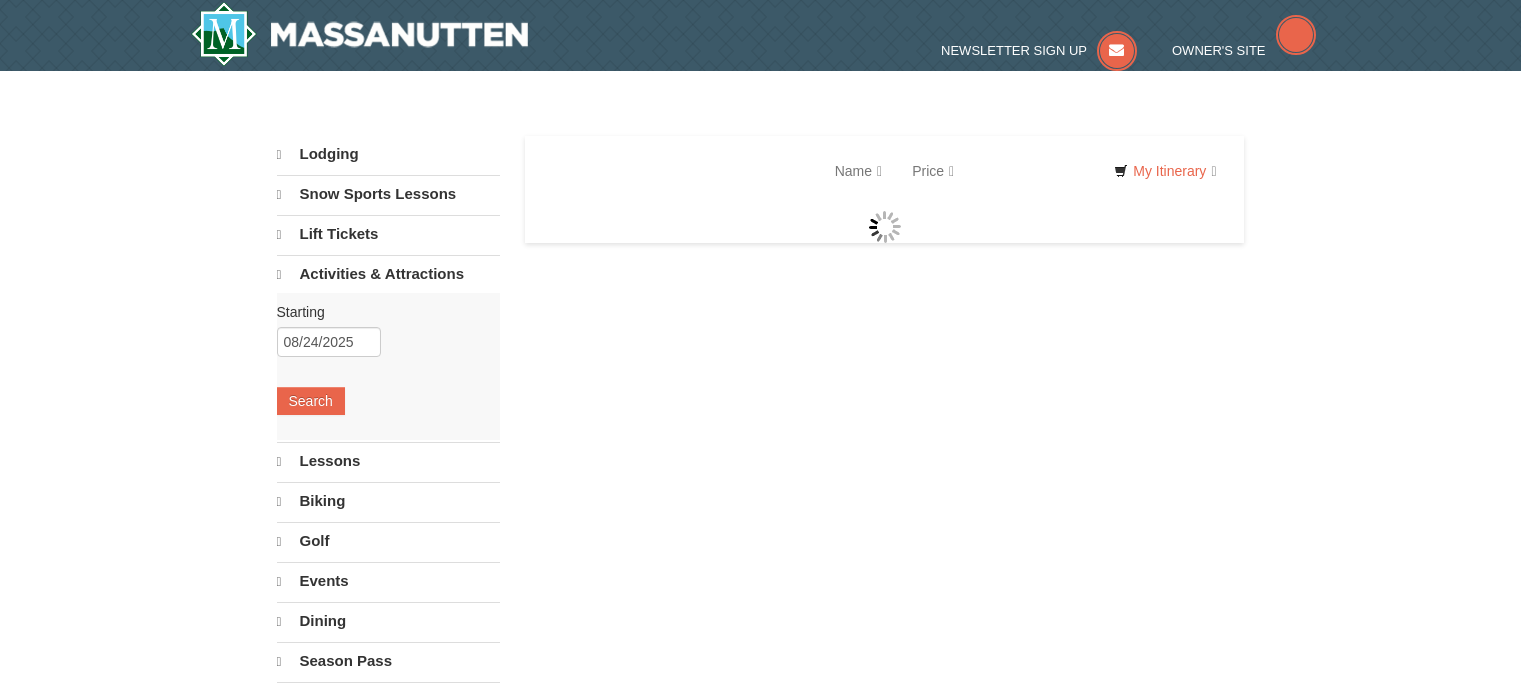 scroll, scrollTop: 0, scrollLeft: 0, axis: both 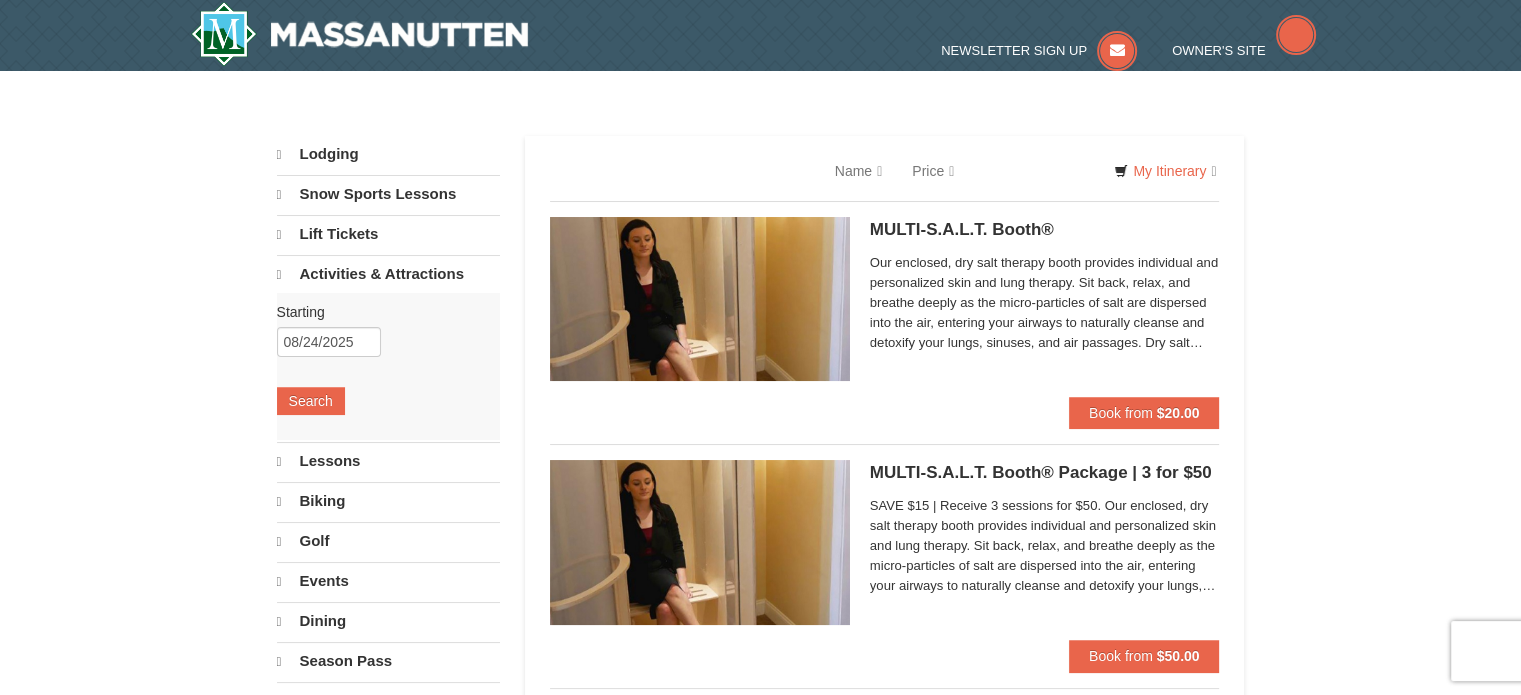 select on "8" 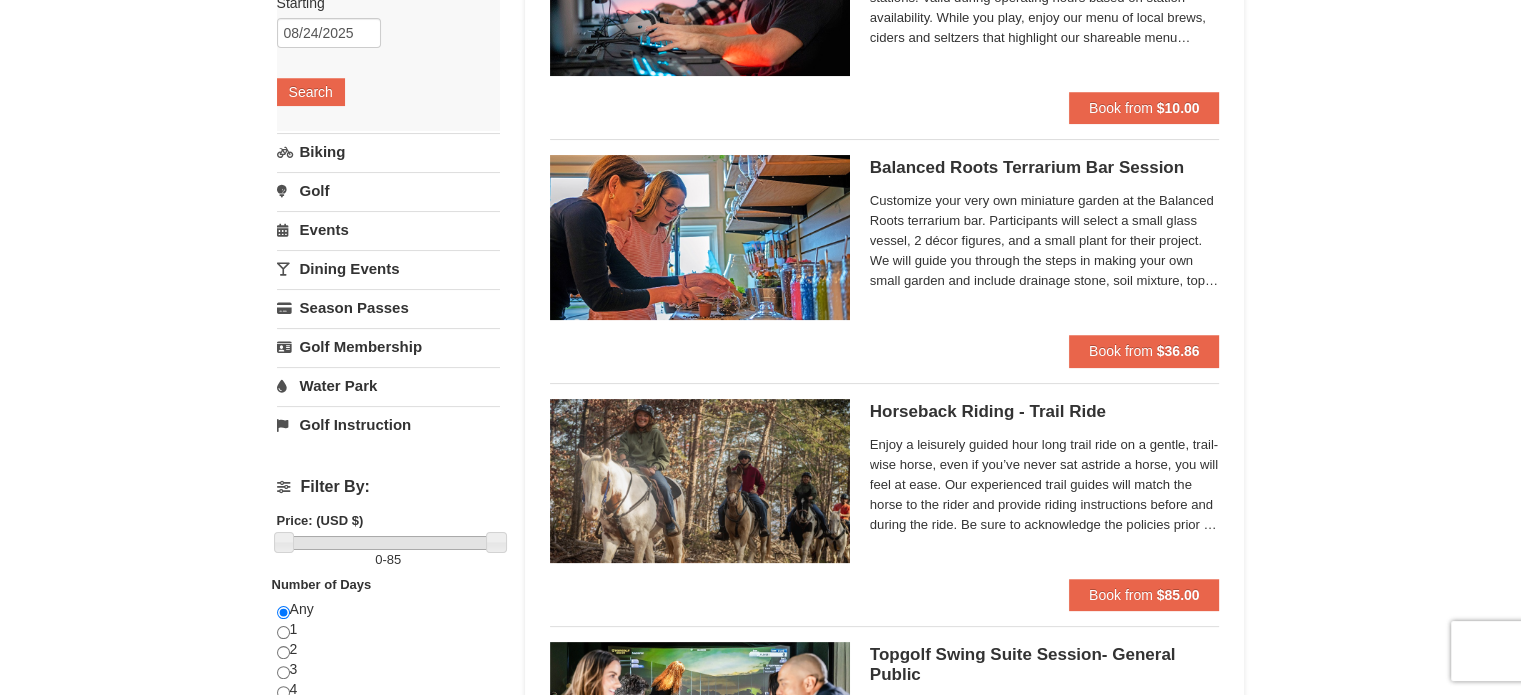 scroll, scrollTop: 300, scrollLeft: 0, axis: vertical 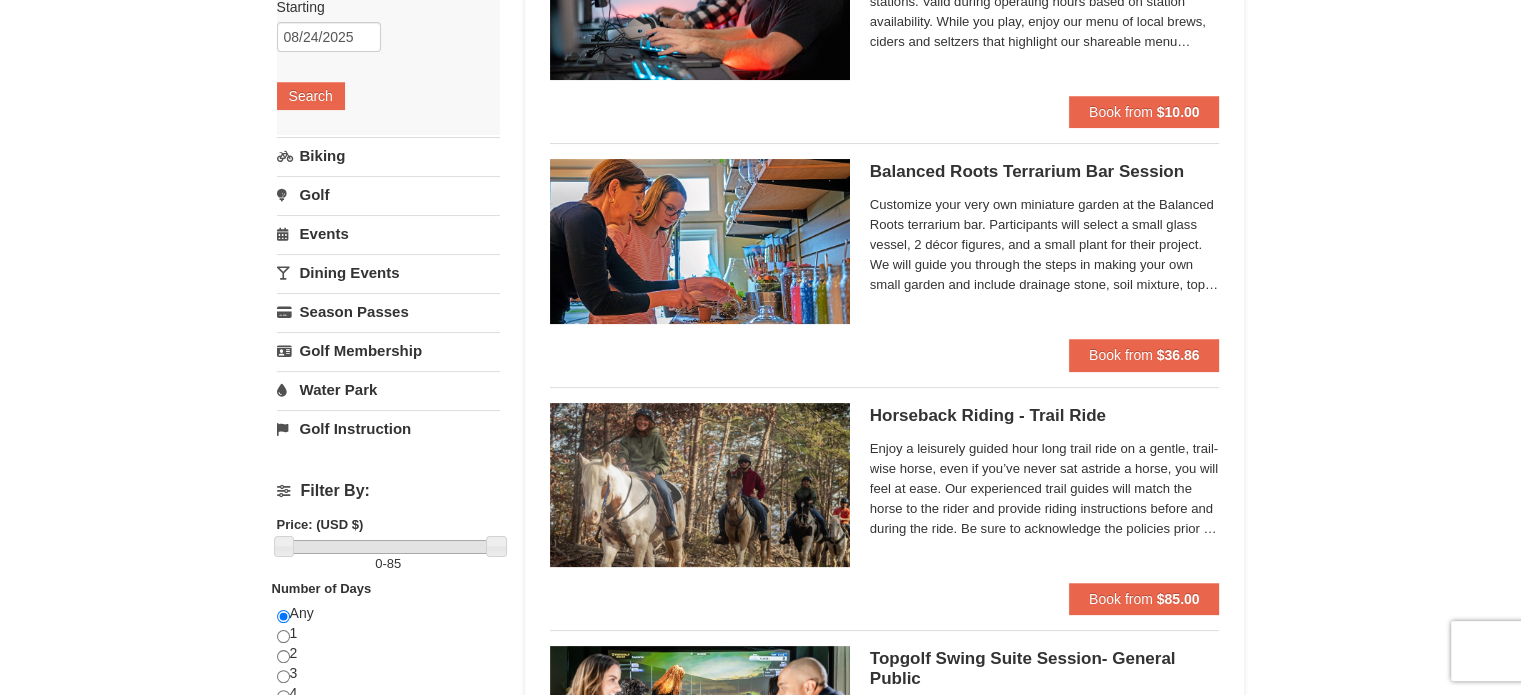 click on "Horseback Riding - Trail Ride  Woodstone Meadows Stable and Petting Farm" at bounding box center (1045, 416) 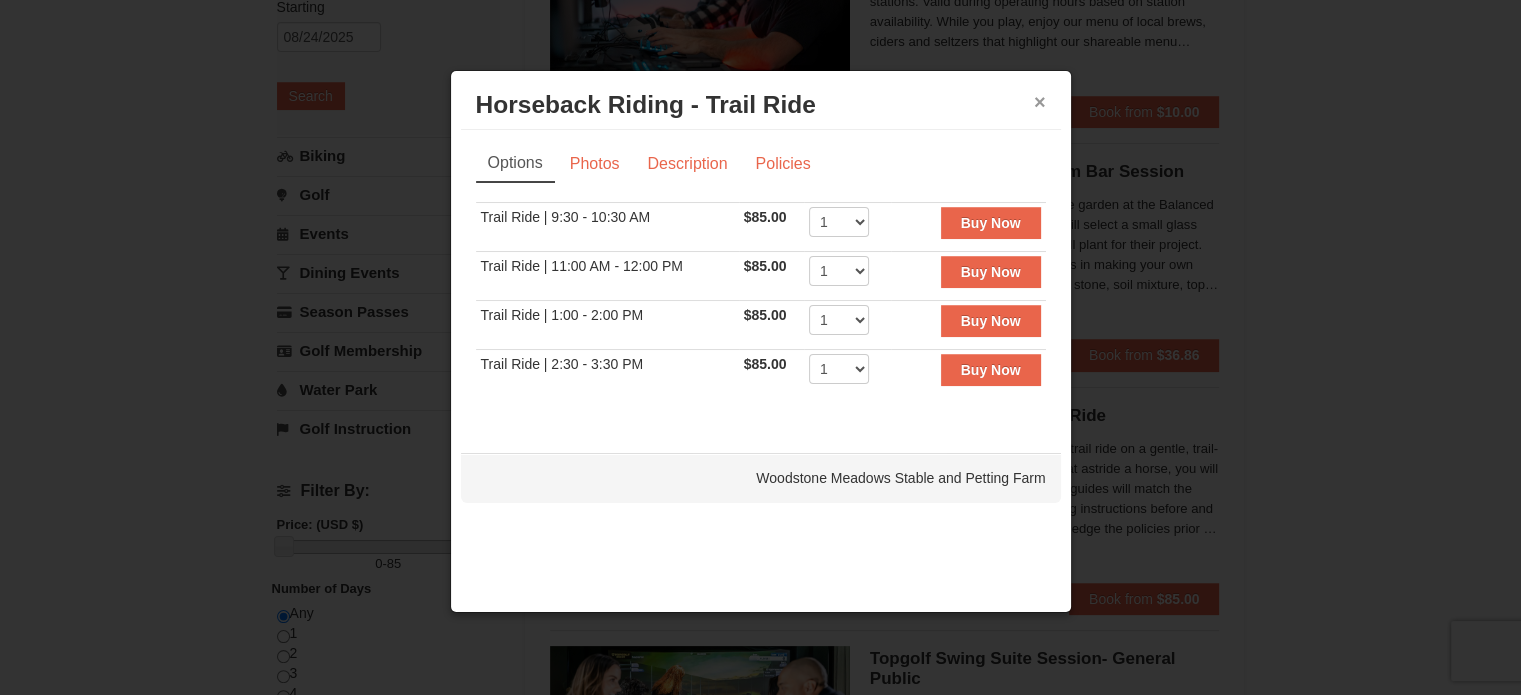 click on "×" at bounding box center (1040, 102) 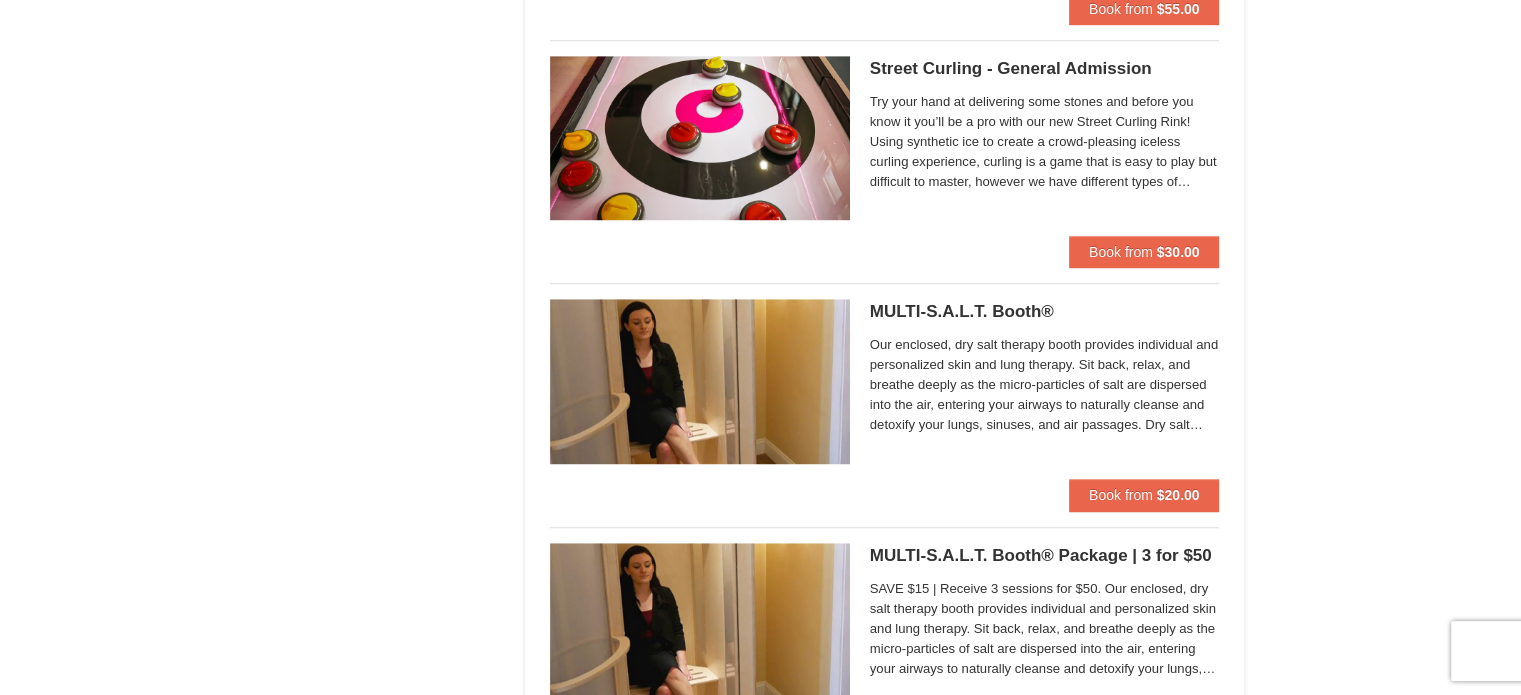 scroll, scrollTop: 1400, scrollLeft: 0, axis: vertical 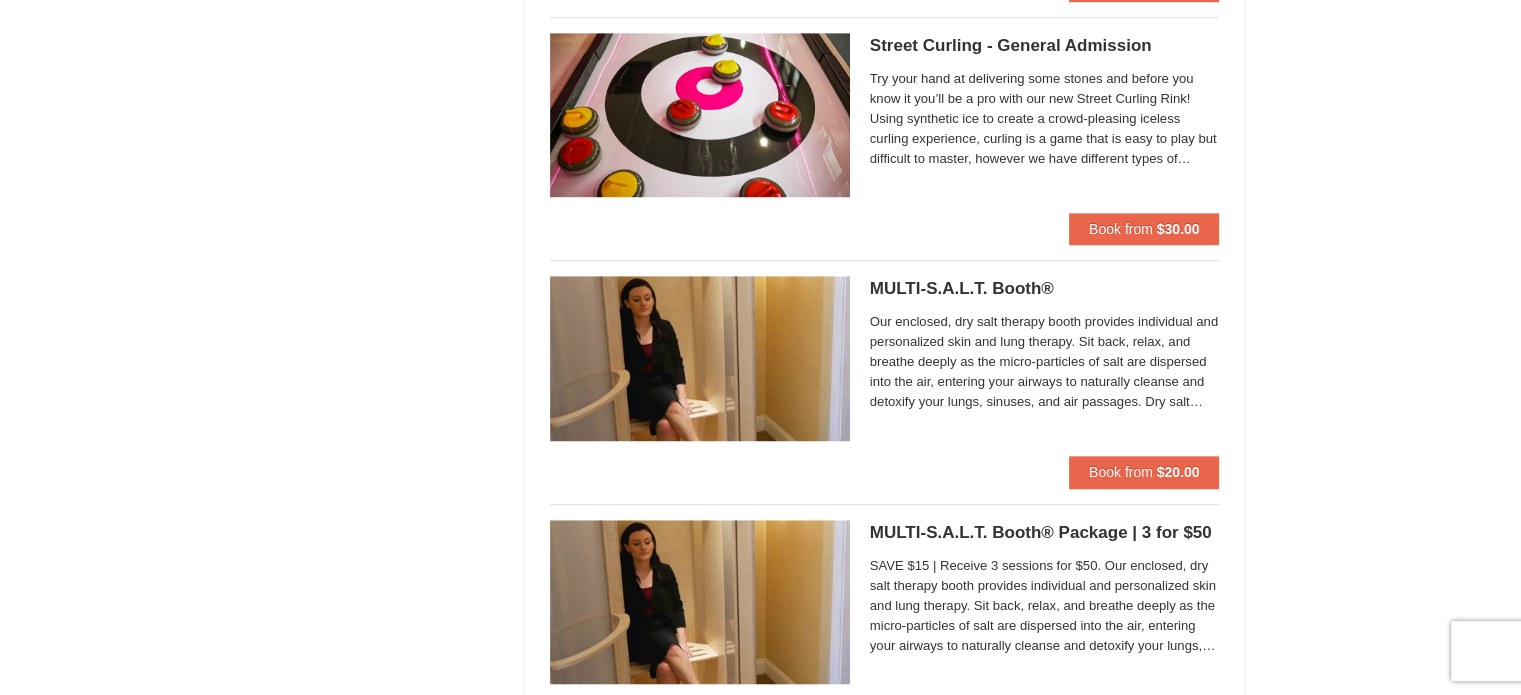 click on "Our enclosed, dry salt therapy booth provides individual and personalized skin and lung therapy. Sit back, relax, and breathe deeply as the micro-particles of salt are dispersed into the air, entering your airways to naturally cleanse and detoxify your lungs, sinuses, and air passages.
Dry salt therapy, or halotherapy, is a holistic, drug free, natural therapy using micro particles of salt which has been known to aid in detoxifying the respiratory system, healing skin conditions, promoting better breathing, sounder sleep, and overall wellness.
Potential Health Benefits: Our dry salt therapy booth can help to alleviate symptoms of allergies, asthma, COPD, snoring, sleep apnea, sinusitis, bronchitis, colds, flus, and so much more. | Ages 12+" at bounding box center [1045, 362] 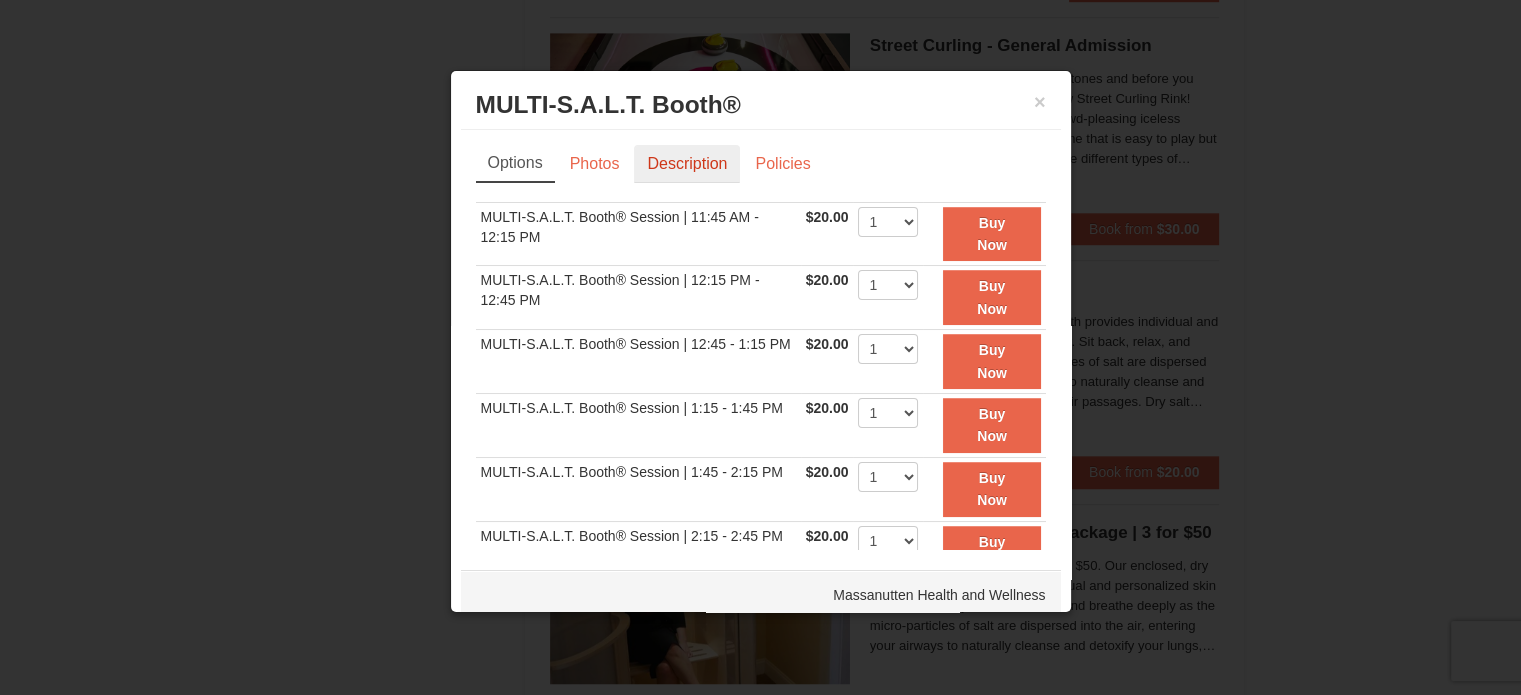 click on "Description" at bounding box center [687, 164] 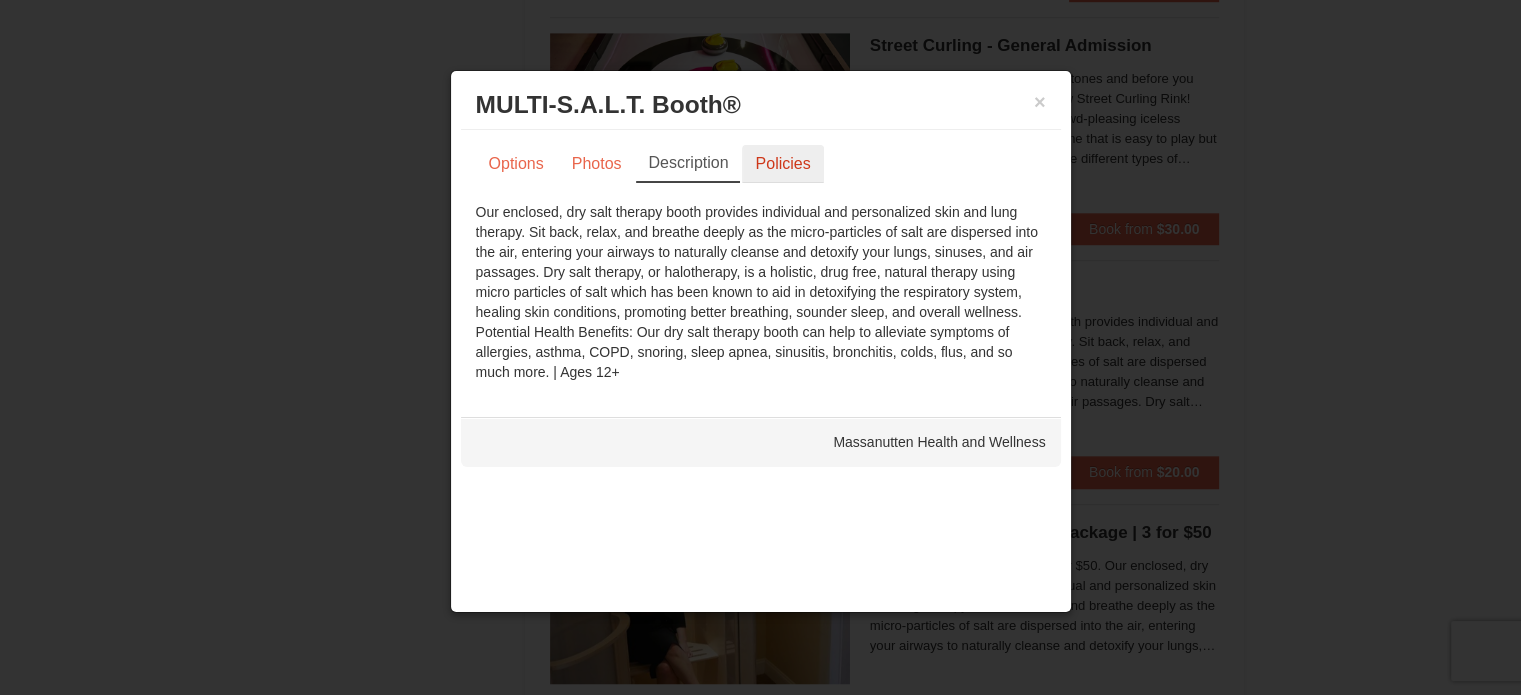 click on "Policies" at bounding box center [782, 164] 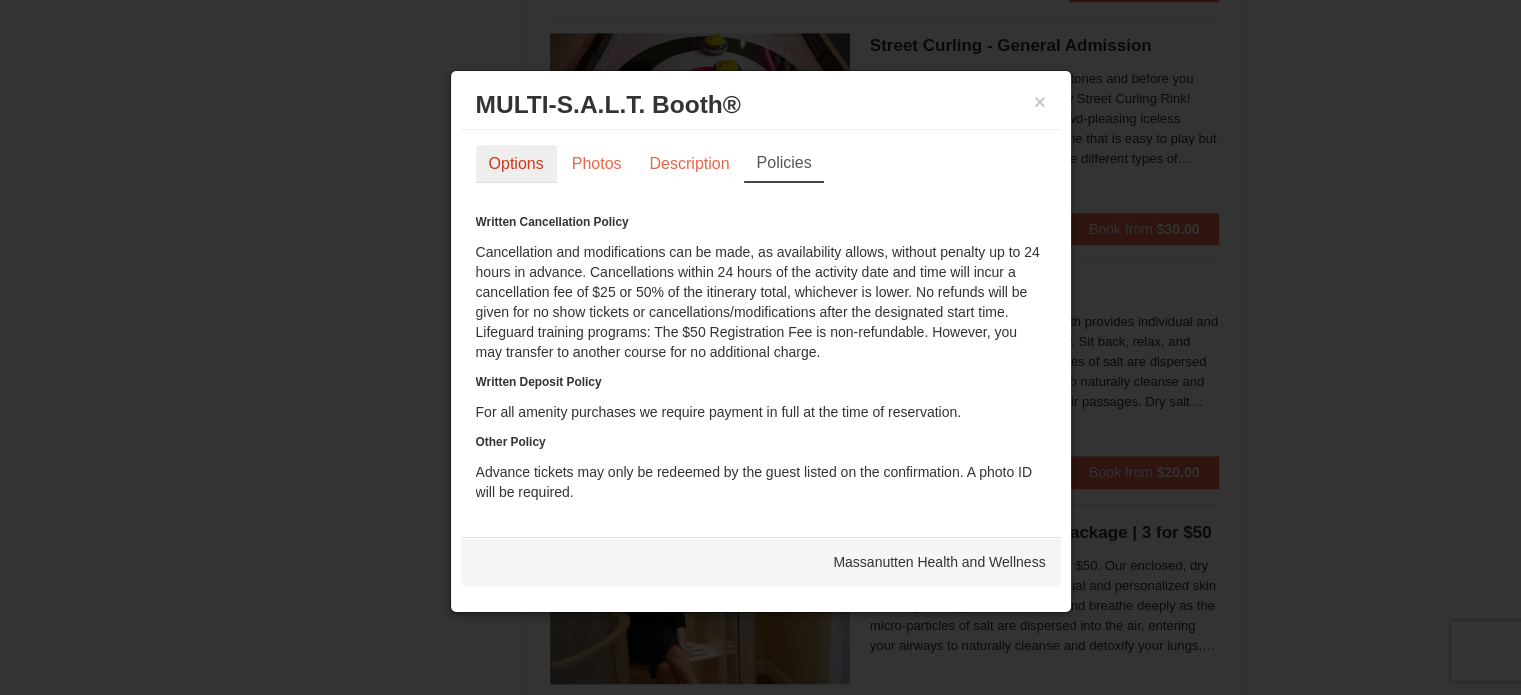 click on "Options" at bounding box center (516, 164) 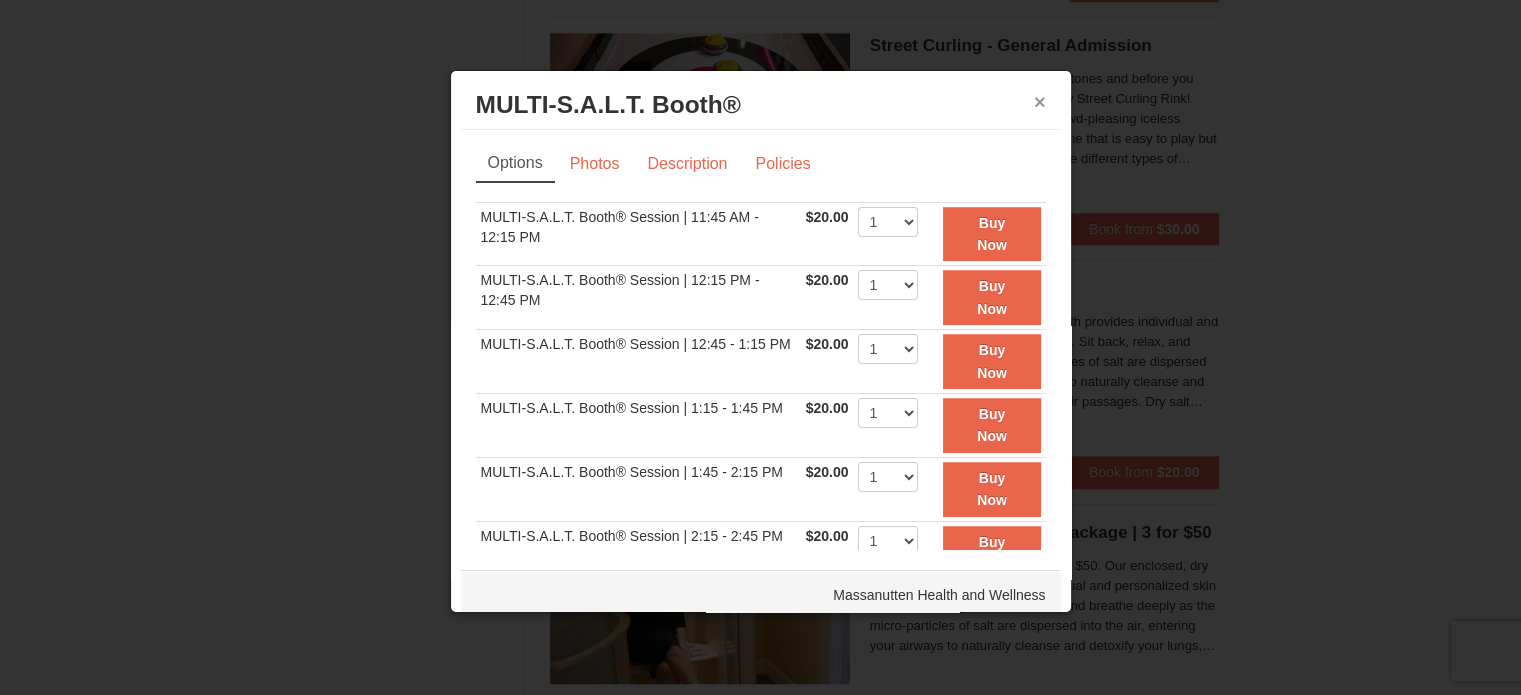click on "×" at bounding box center [1040, 102] 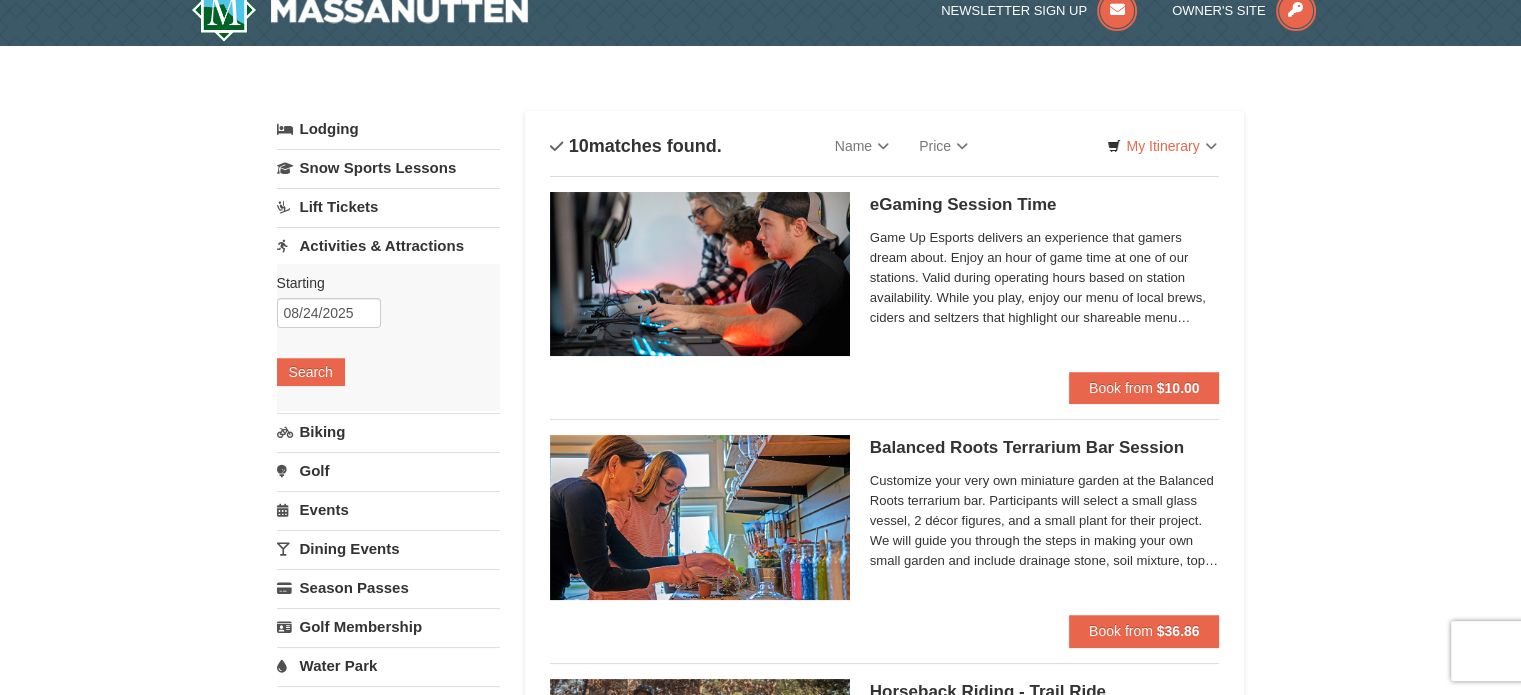 scroll, scrollTop: 0, scrollLeft: 0, axis: both 